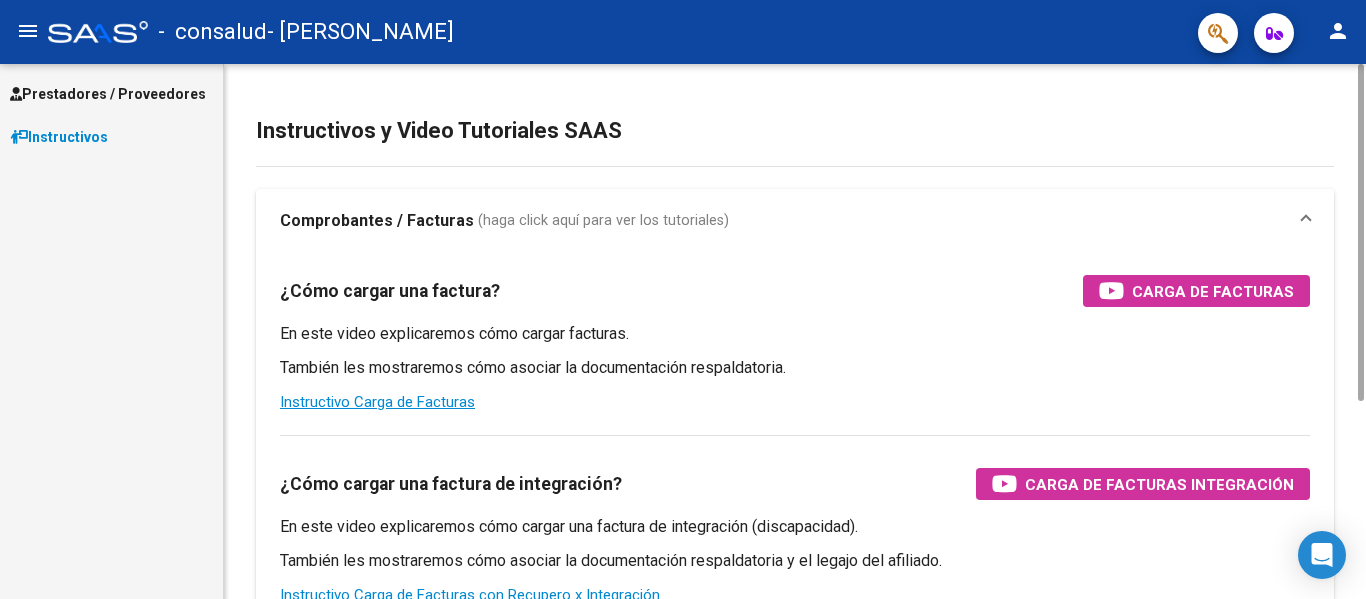 scroll, scrollTop: 0, scrollLeft: 0, axis: both 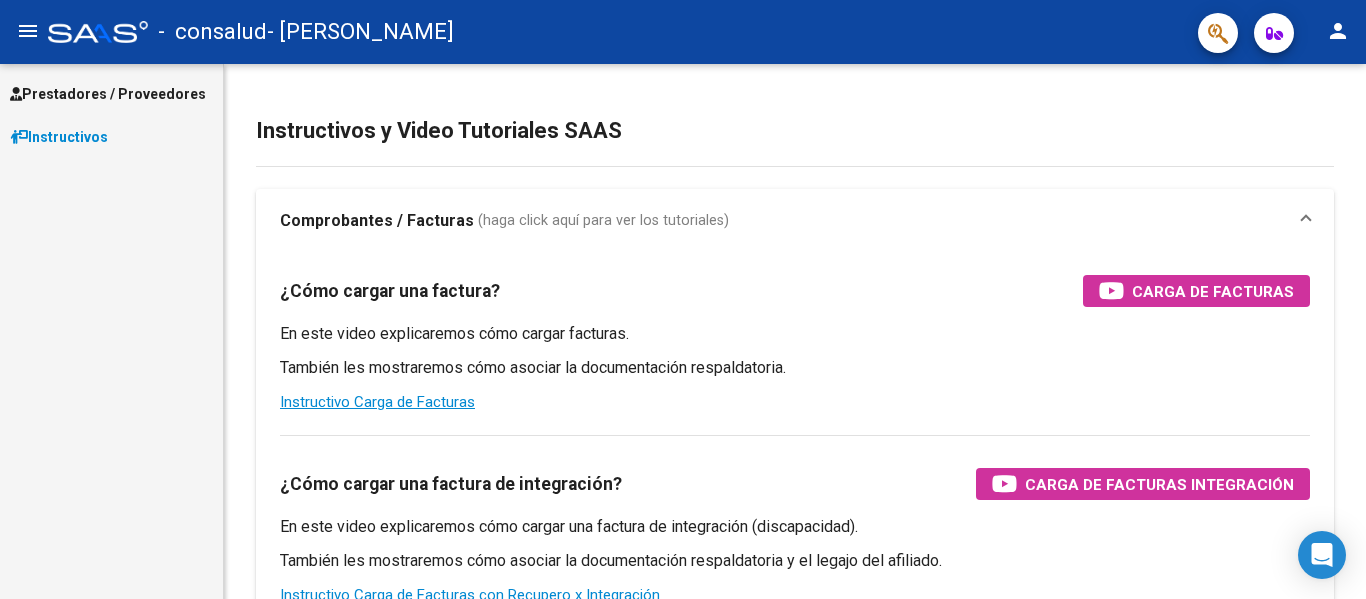 click on "Prestadores / Proveedores" at bounding box center (108, 94) 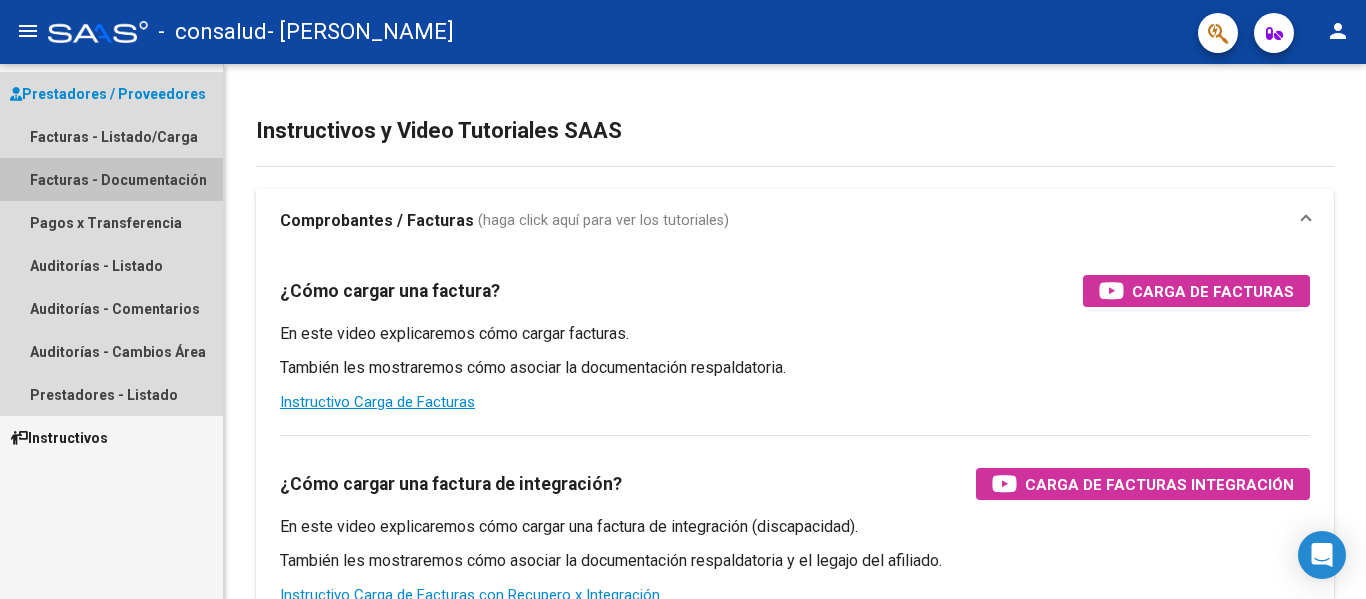 click on "Facturas - Documentación" at bounding box center (111, 179) 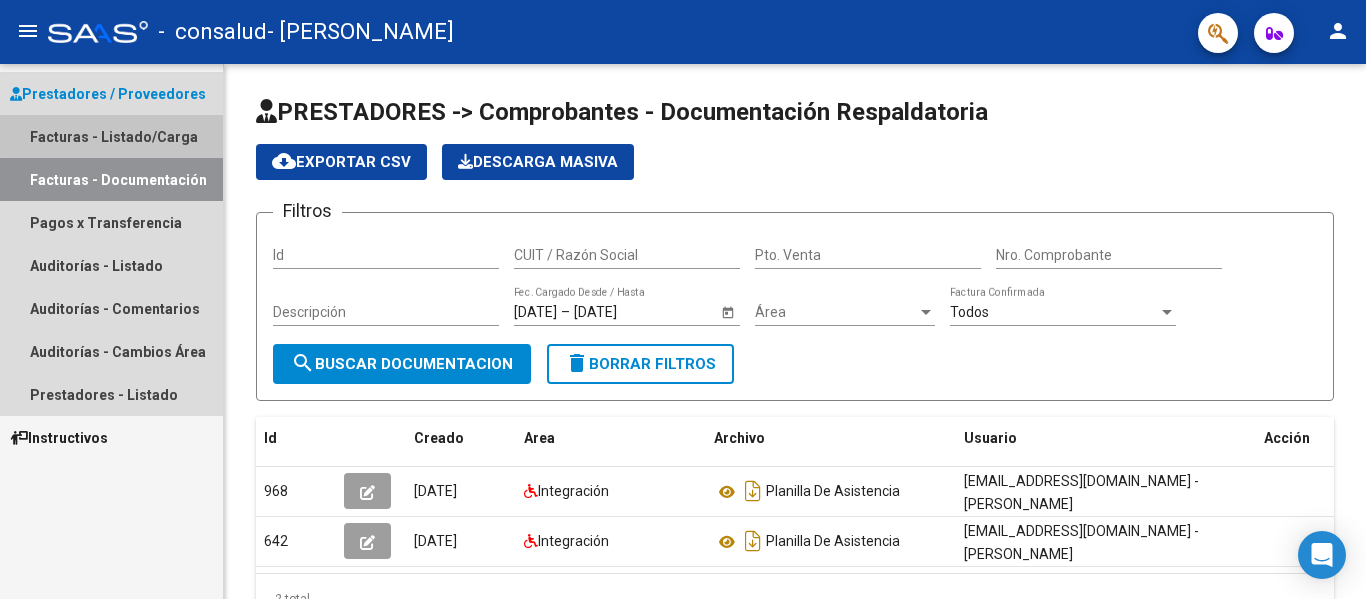 click on "Facturas - Listado/Carga" at bounding box center (111, 136) 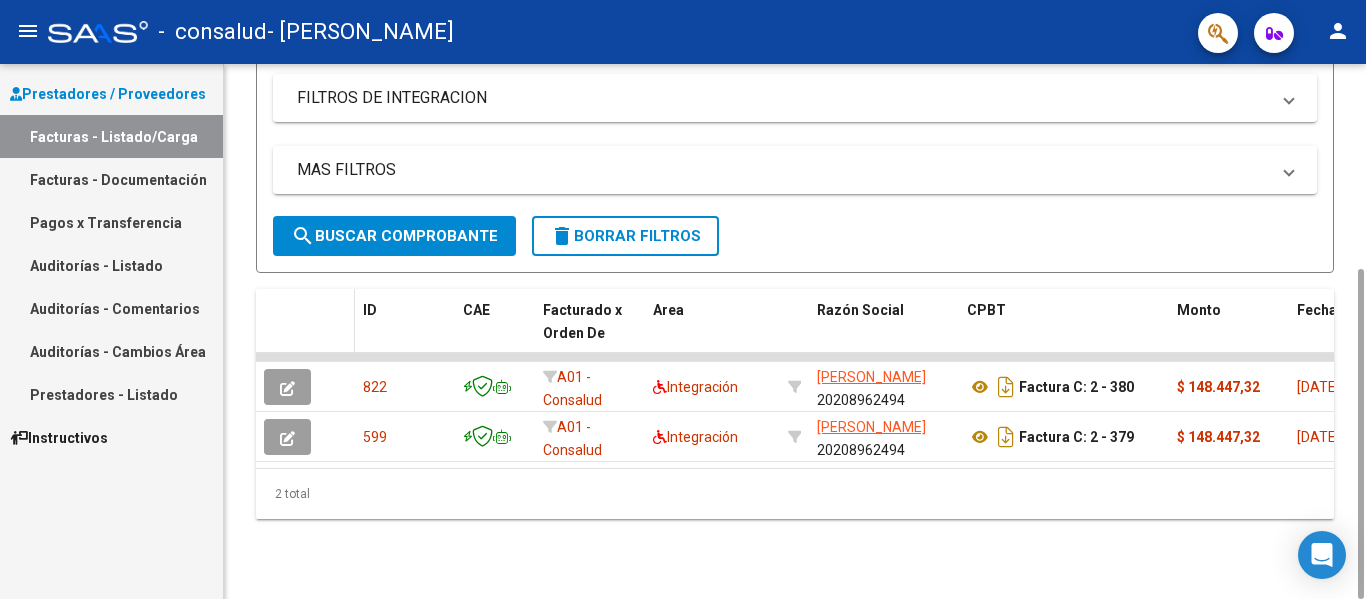 scroll, scrollTop: 0, scrollLeft: 0, axis: both 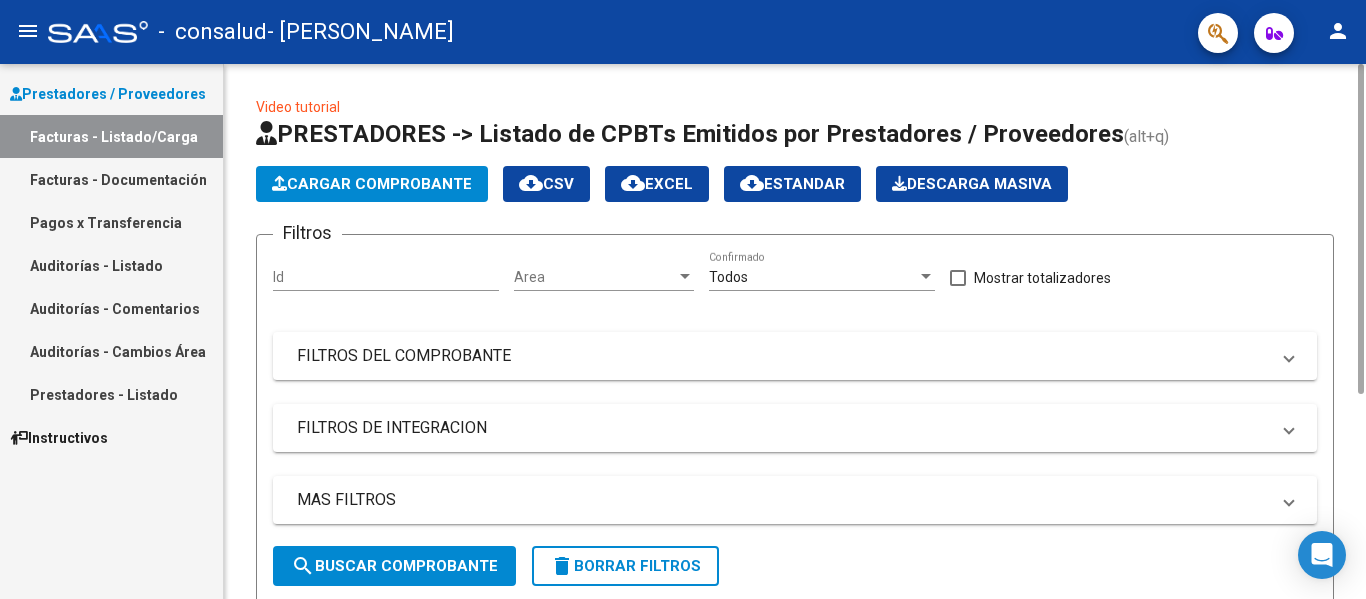 click on "Cargar Comprobante" 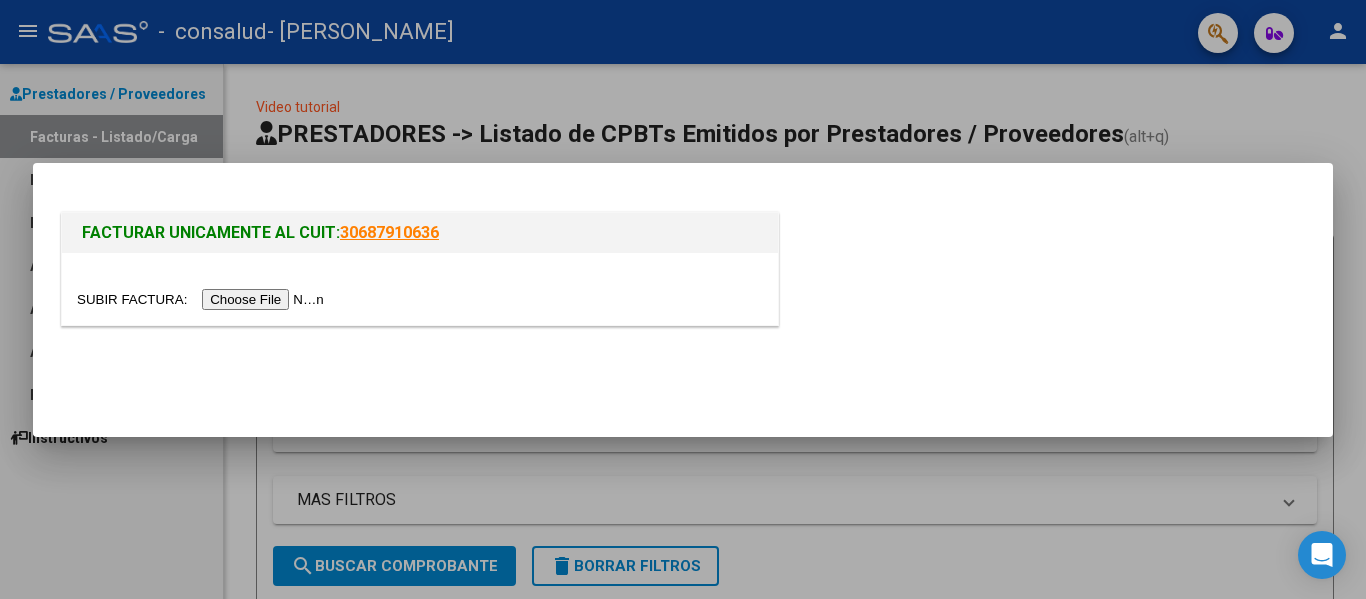 click at bounding box center (203, 299) 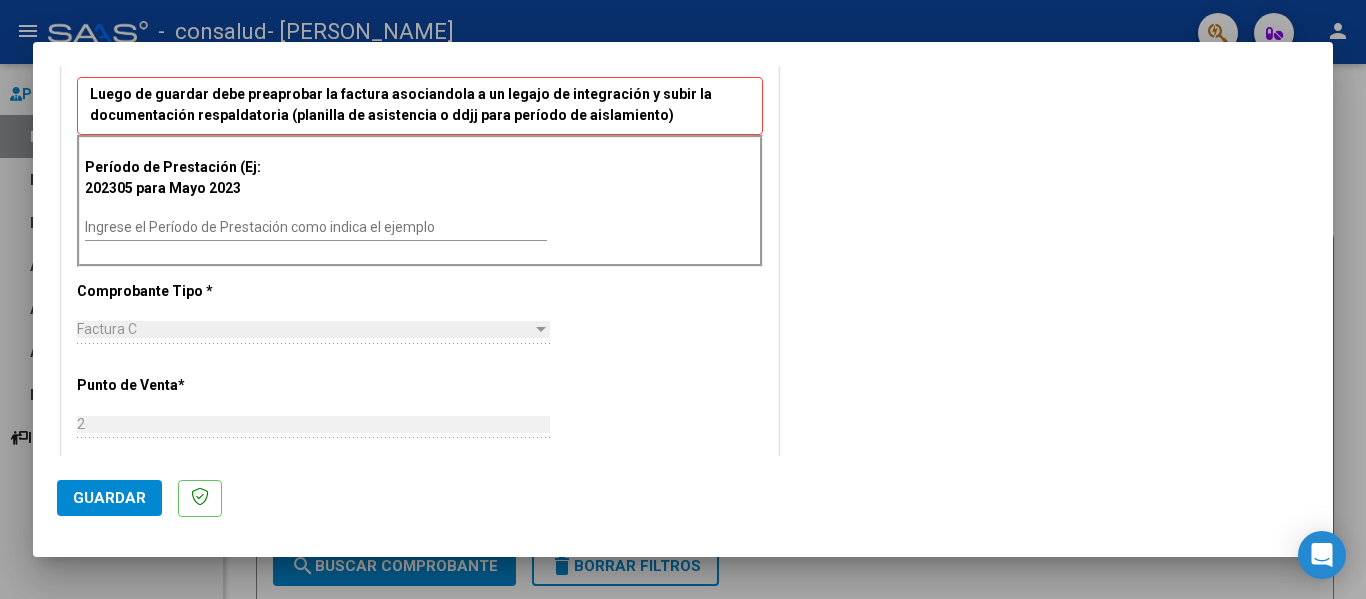 scroll, scrollTop: 500, scrollLeft: 0, axis: vertical 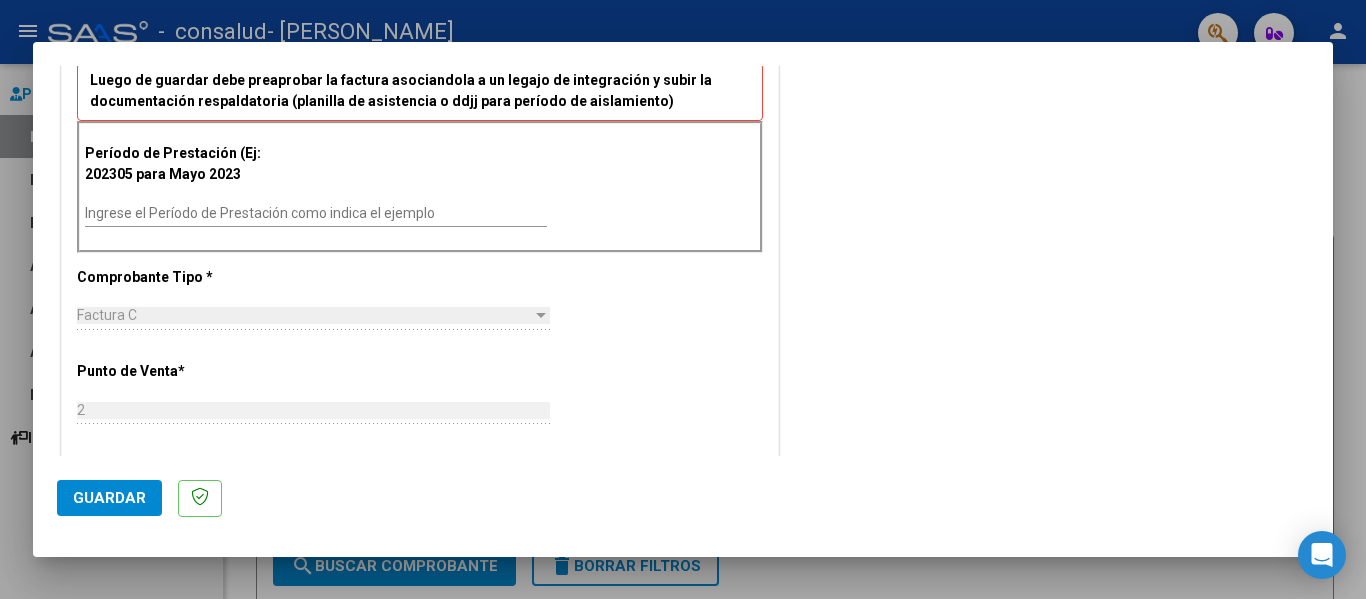 click on "Ingrese el Período de Prestación como indica el ejemplo" at bounding box center [316, 213] 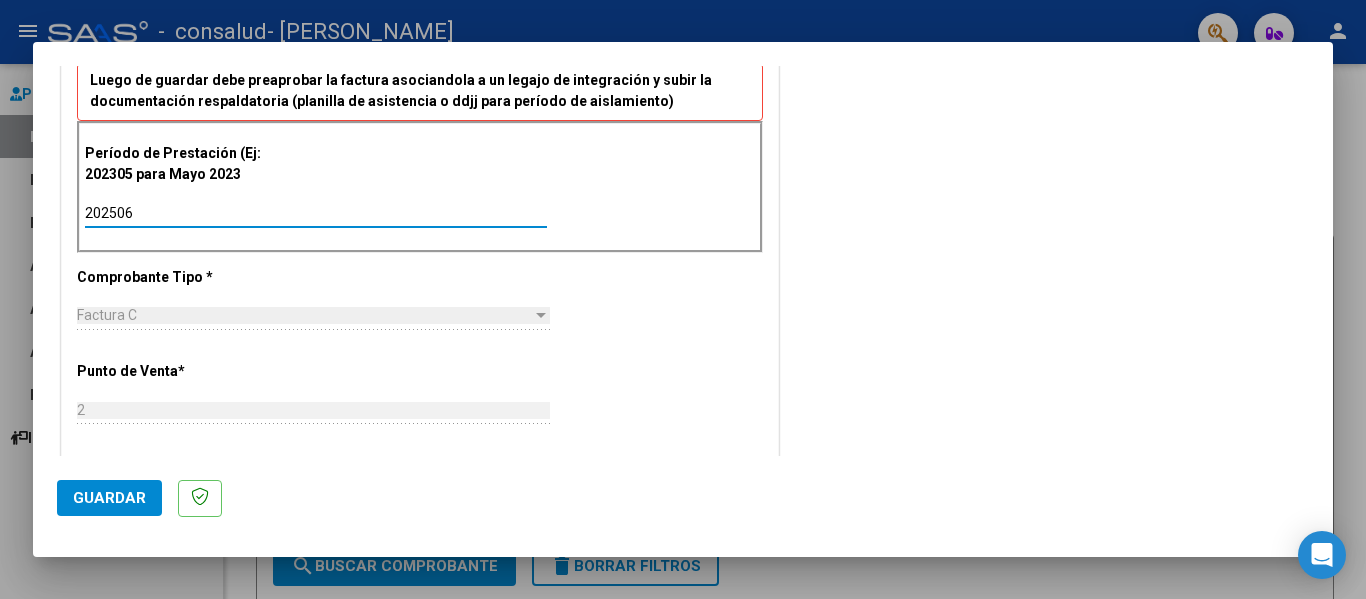 type on "202506" 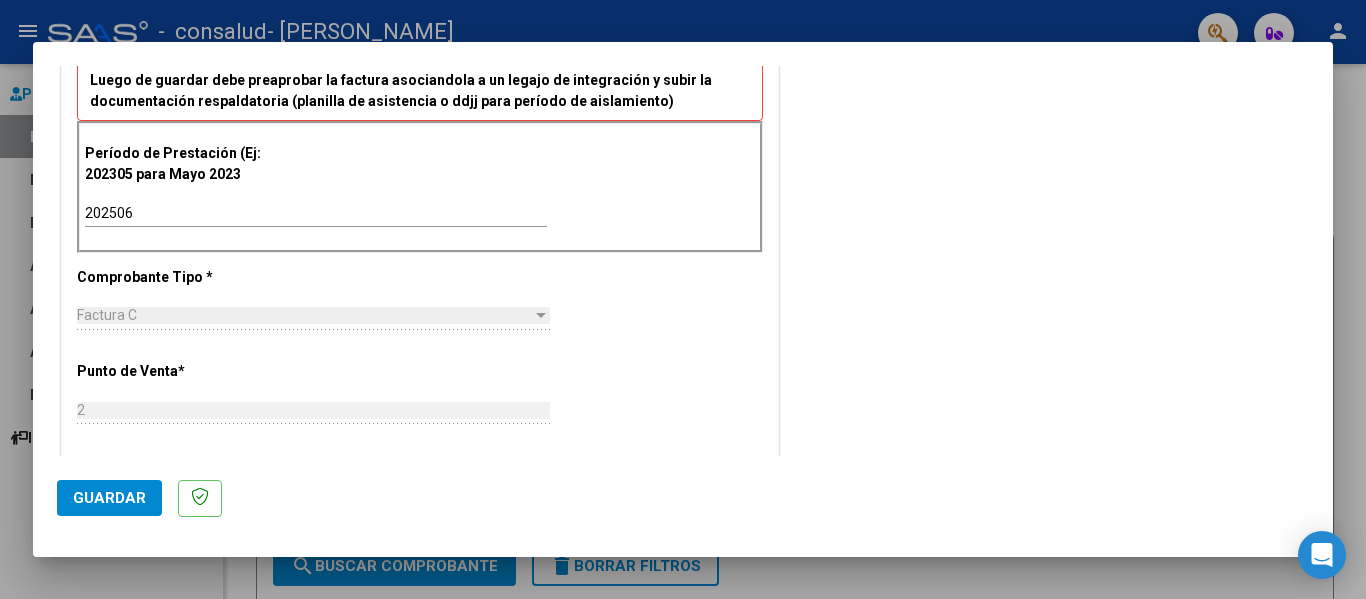 click on "Factura C" at bounding box center (304, 315) 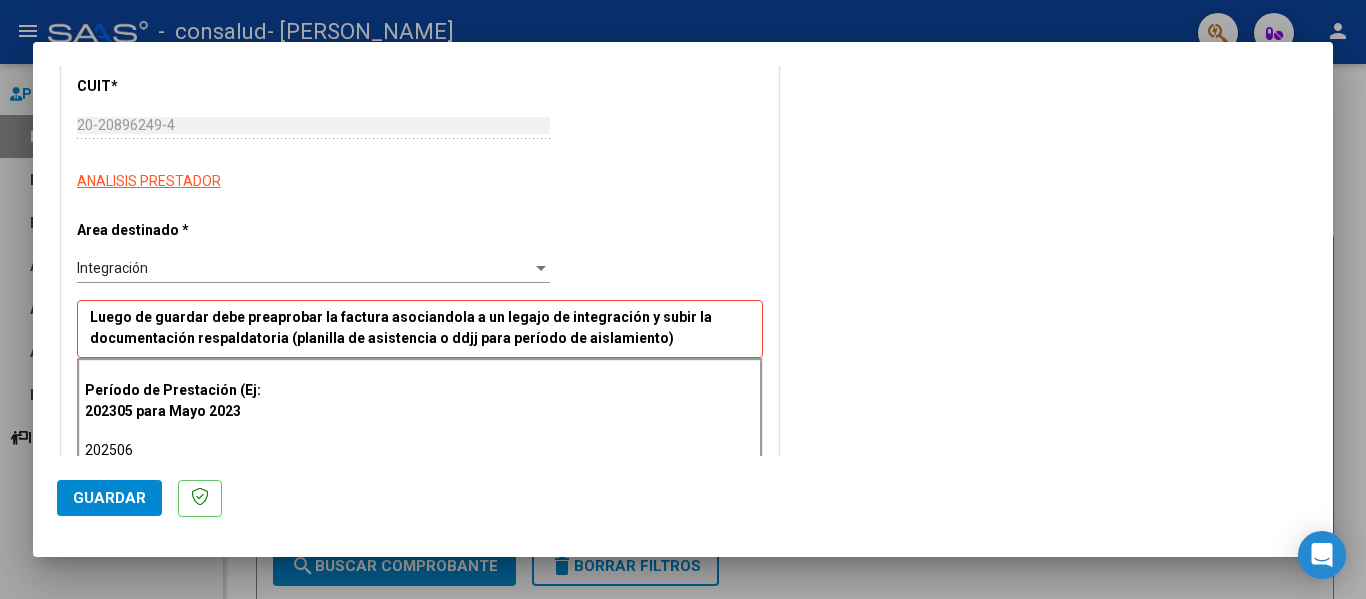 scroll, scrollTop: 200, scrollLeft: 0, axis: vertical 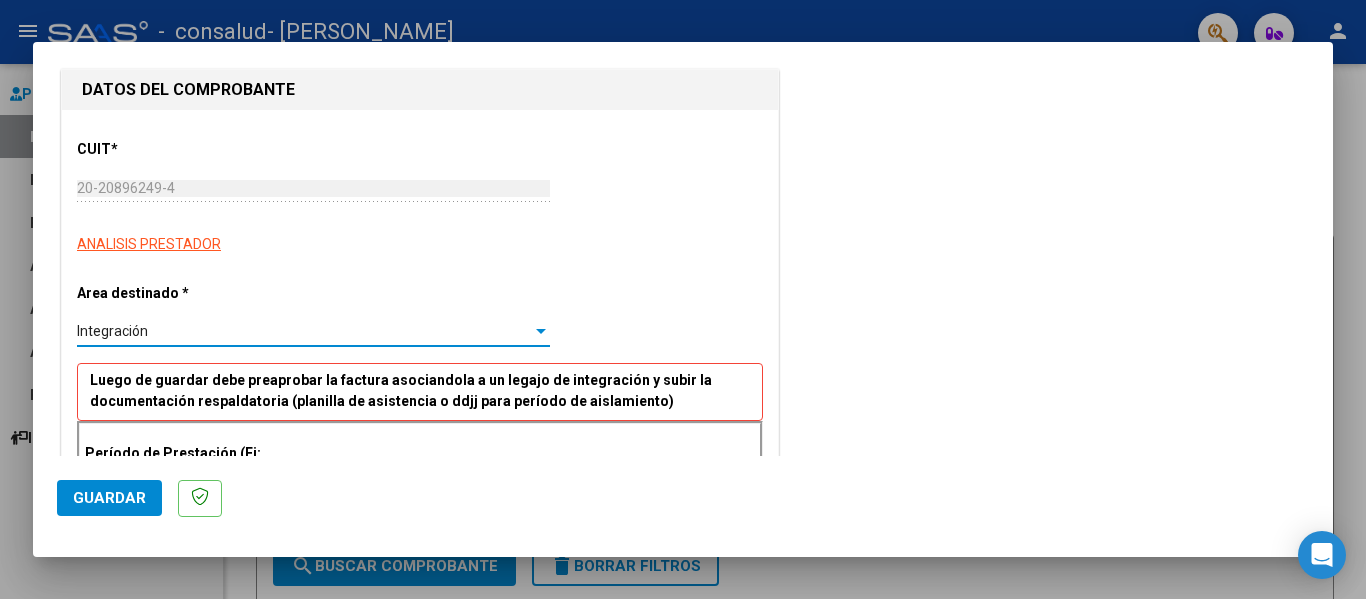click at bounding box center (541, 331) 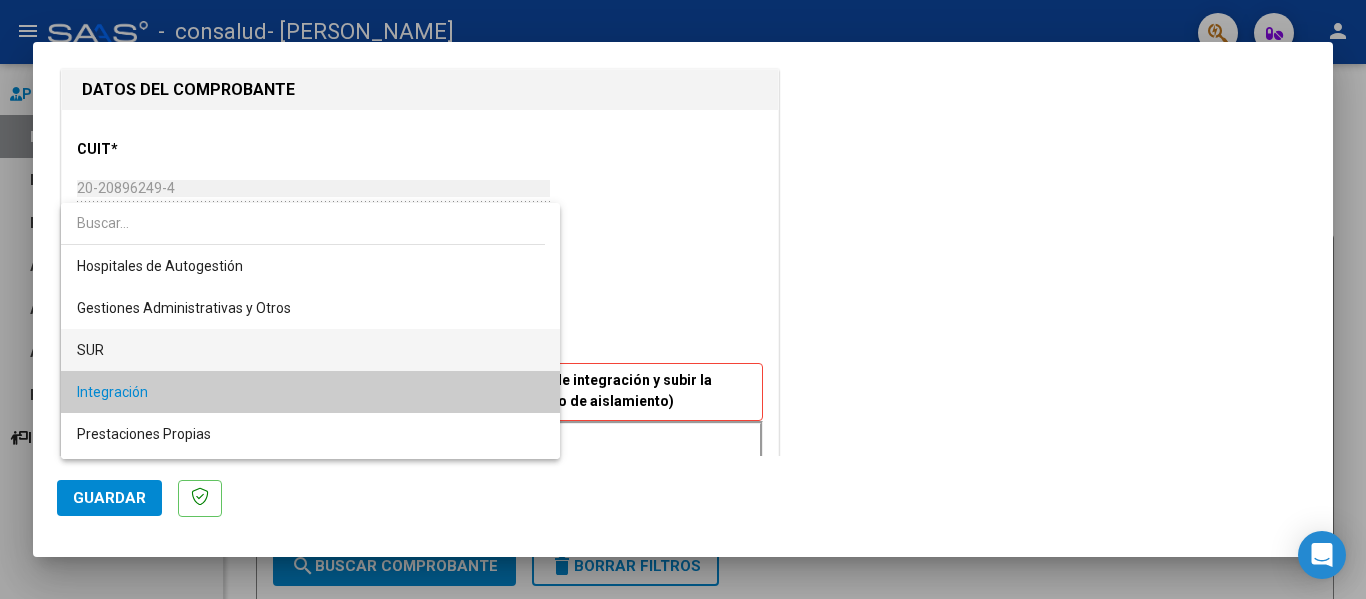 scroll, scrollTop: 61, scrollLeft: 0, axis: vertical 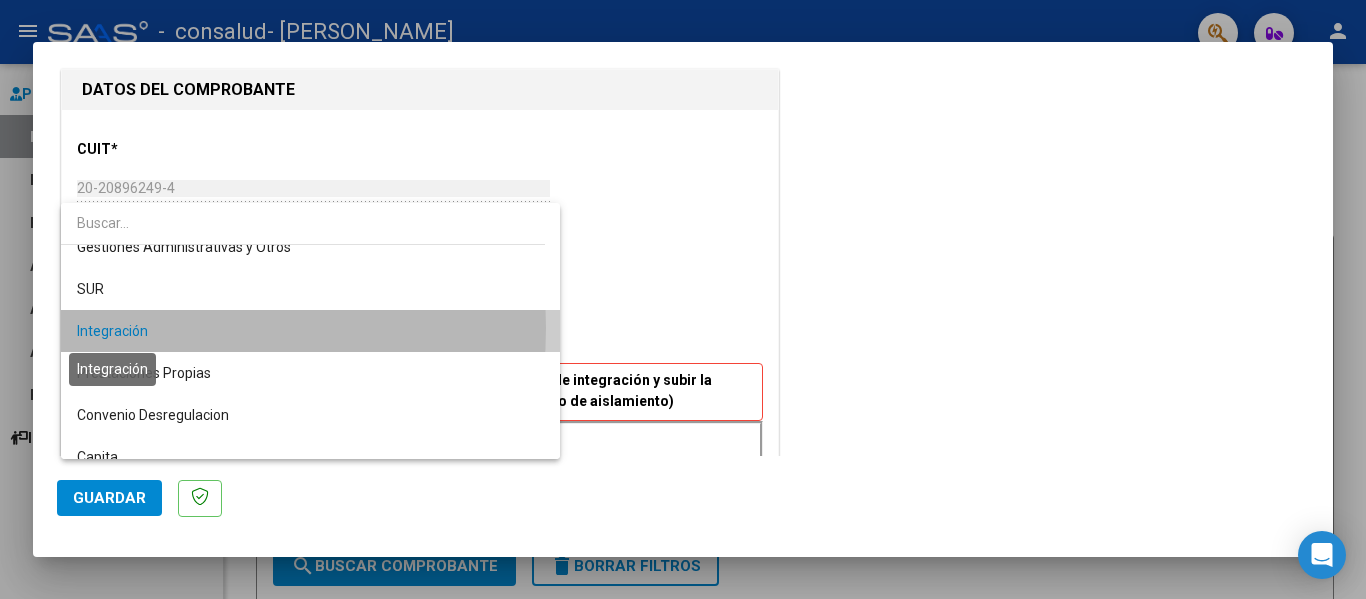 click on "Integración" at bounding box center (112, 331) 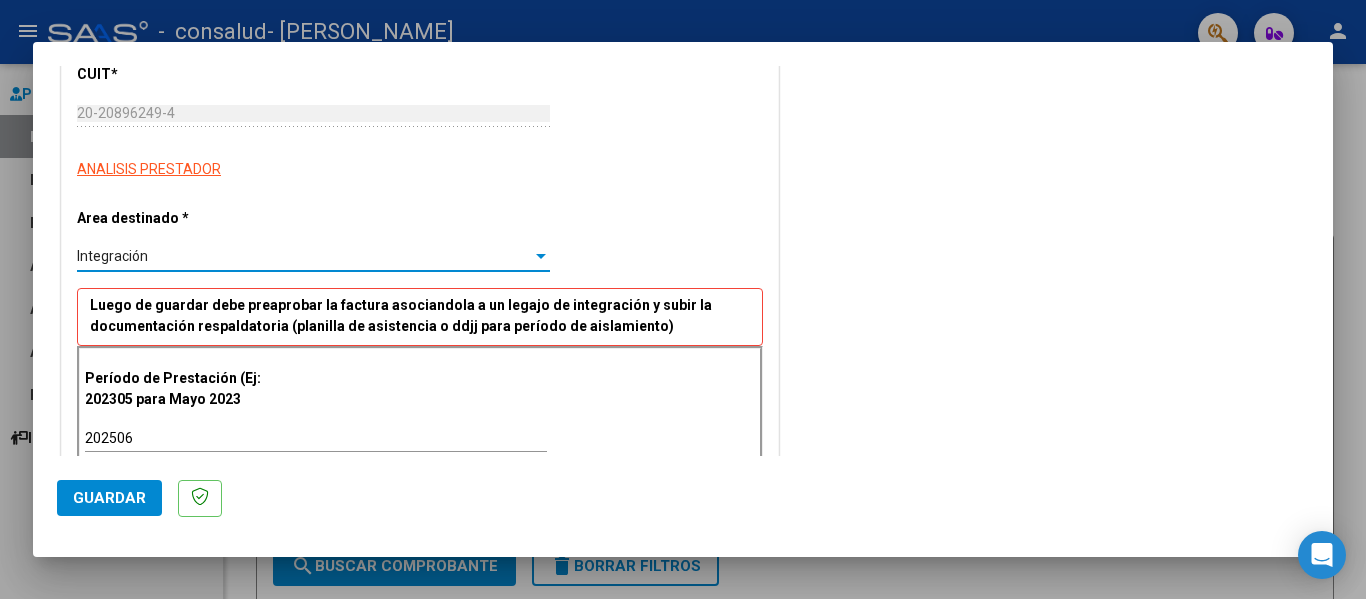 scroll, scrollTop: 400, scrollLeft: 0, axis: vertical 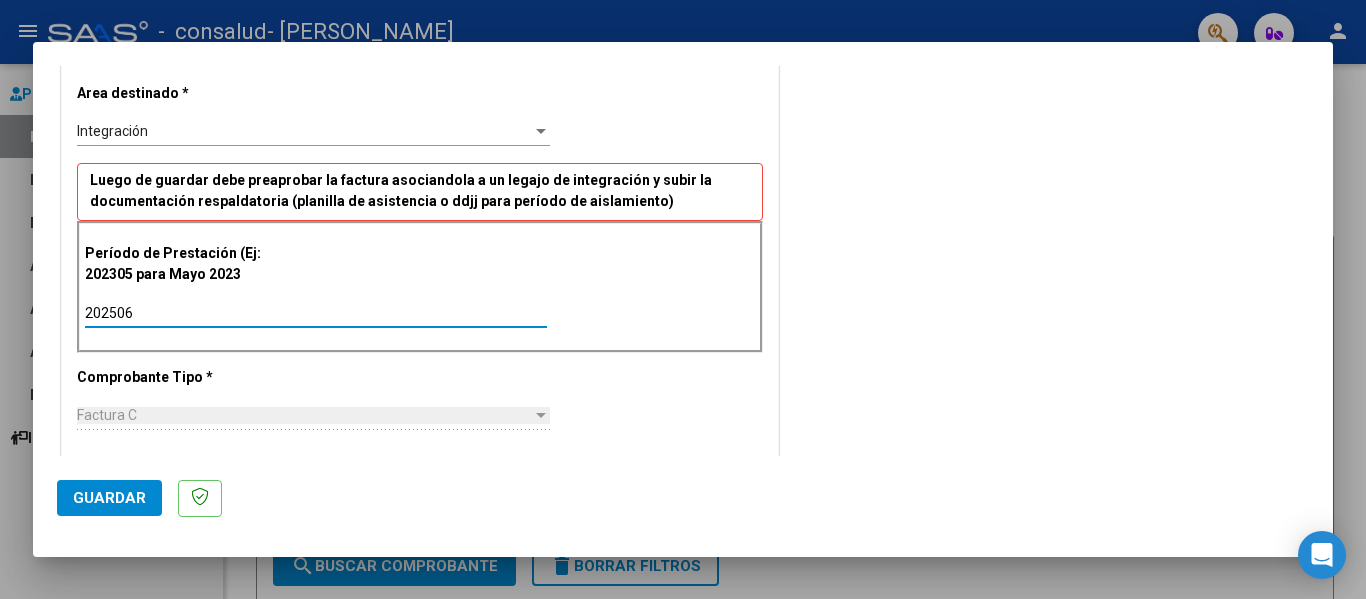 click on "202506" at bounding box center (316, 313) 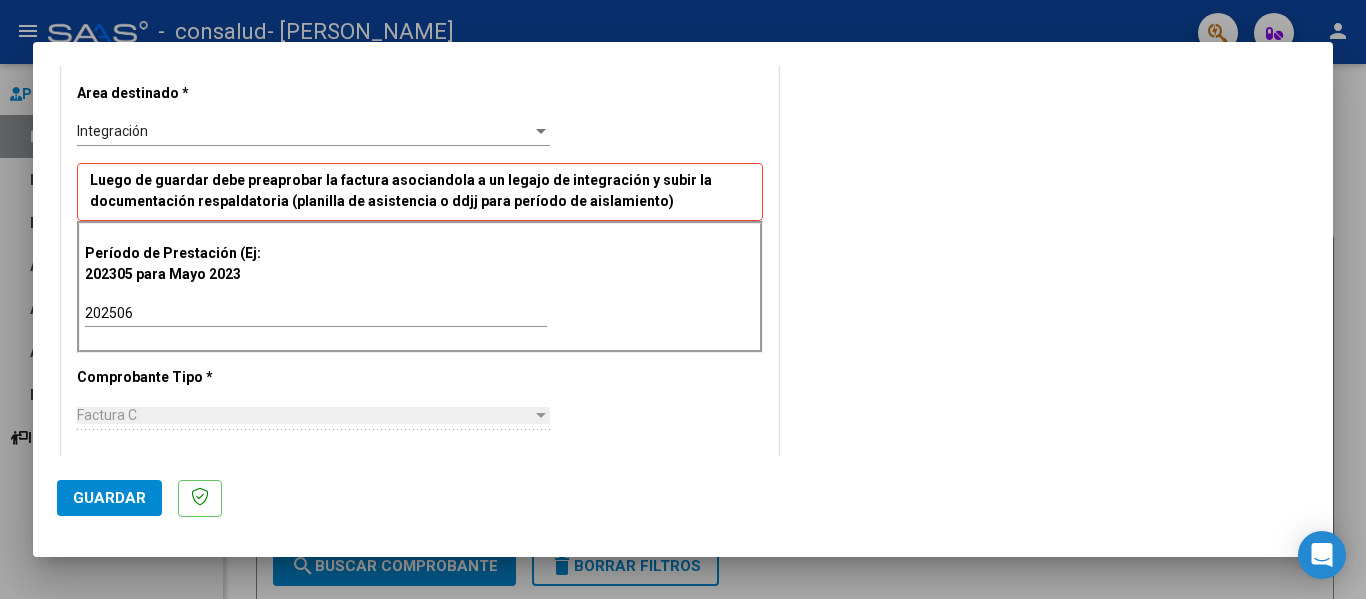 click on "Factura C" at bounding box center (304, 415) 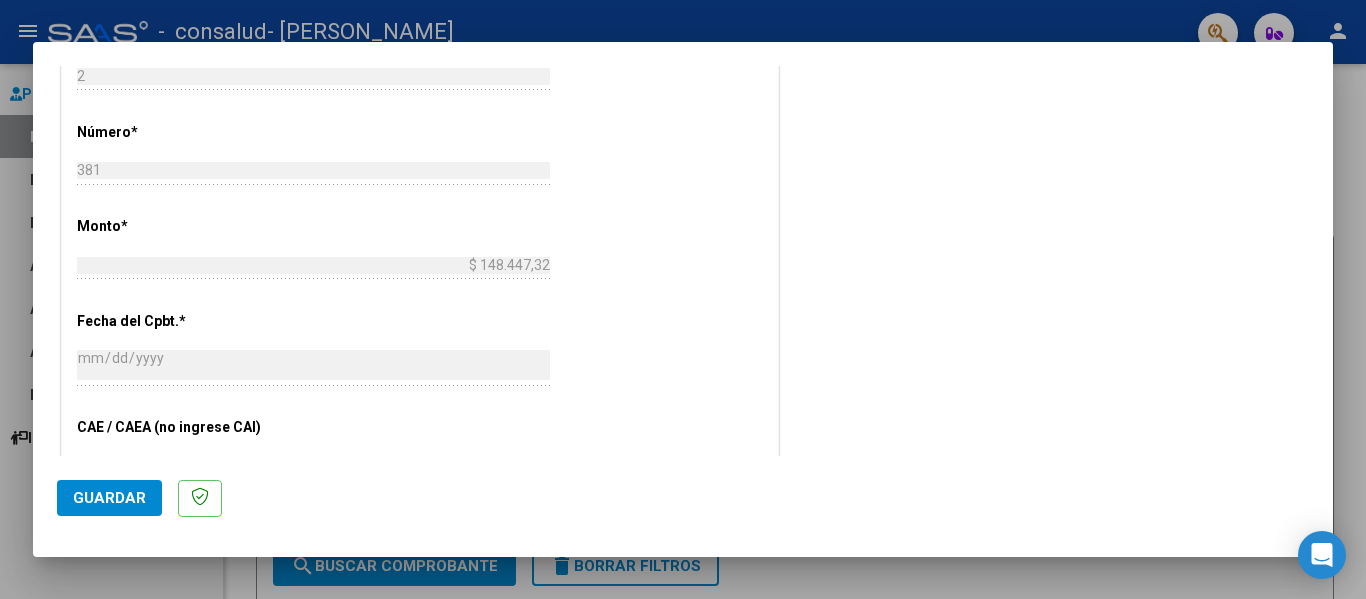 scroll, scrollTop: 900, scrollLeft: 0, axis: vertical 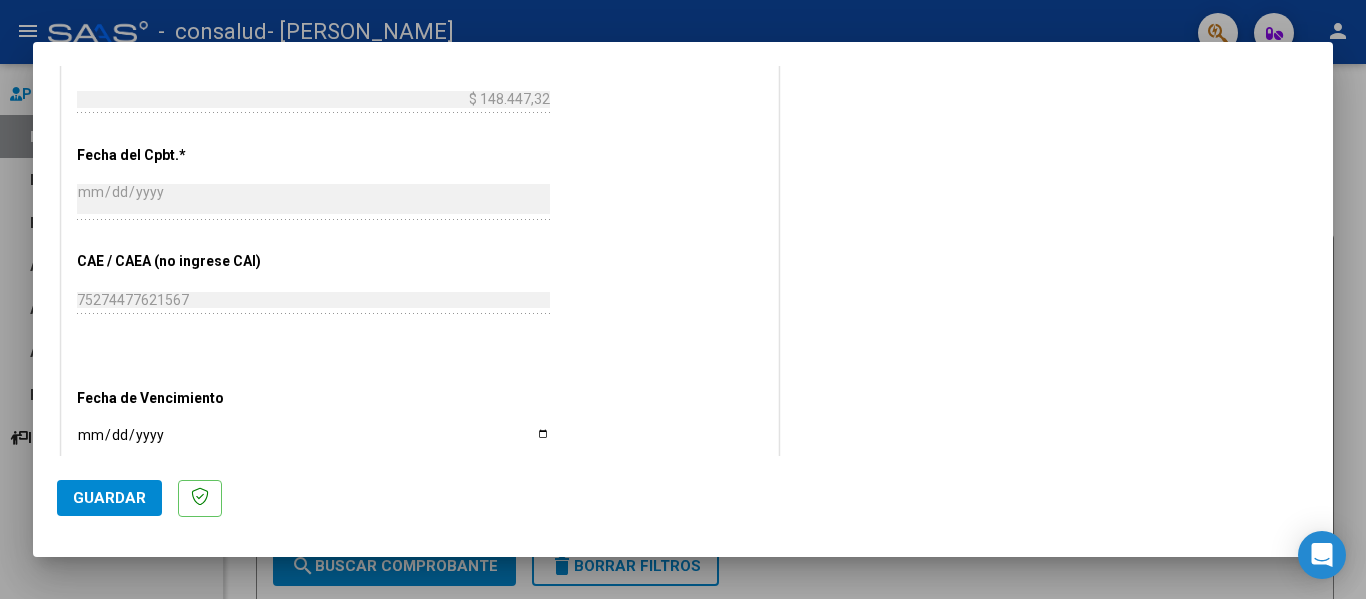 click on "Ingresar la fecha" at bounding box center (313, 442) 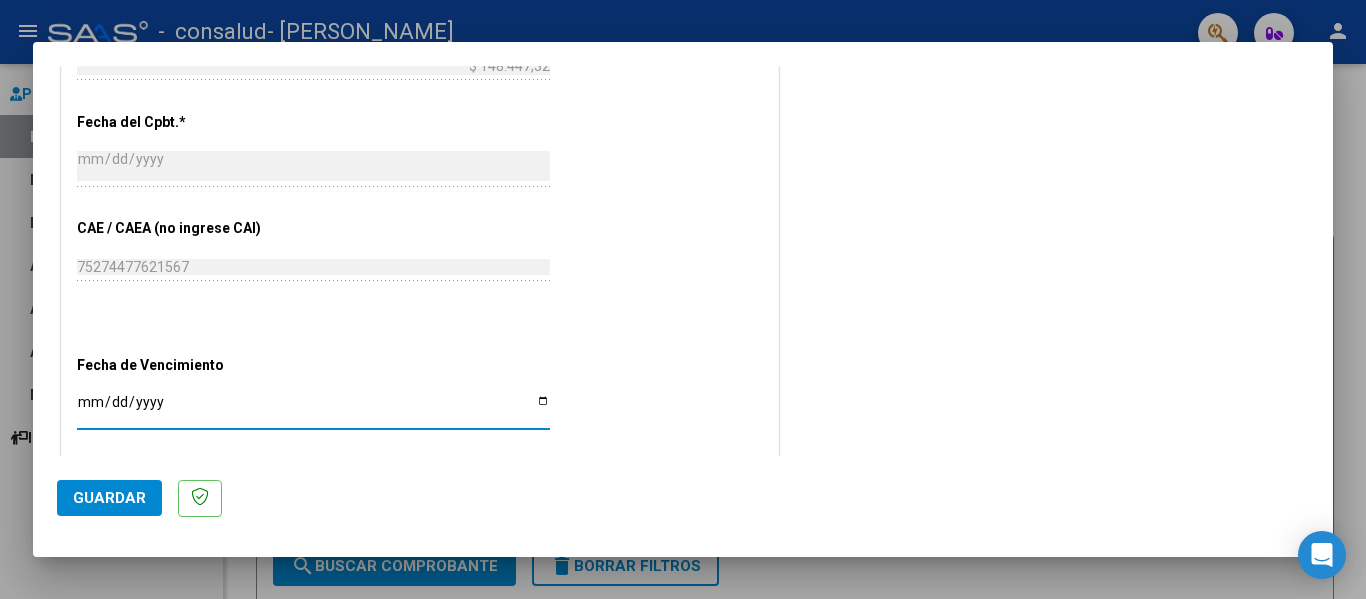 scroll, scrollTop: 1233, scrollLeft: 0, axis: vertical 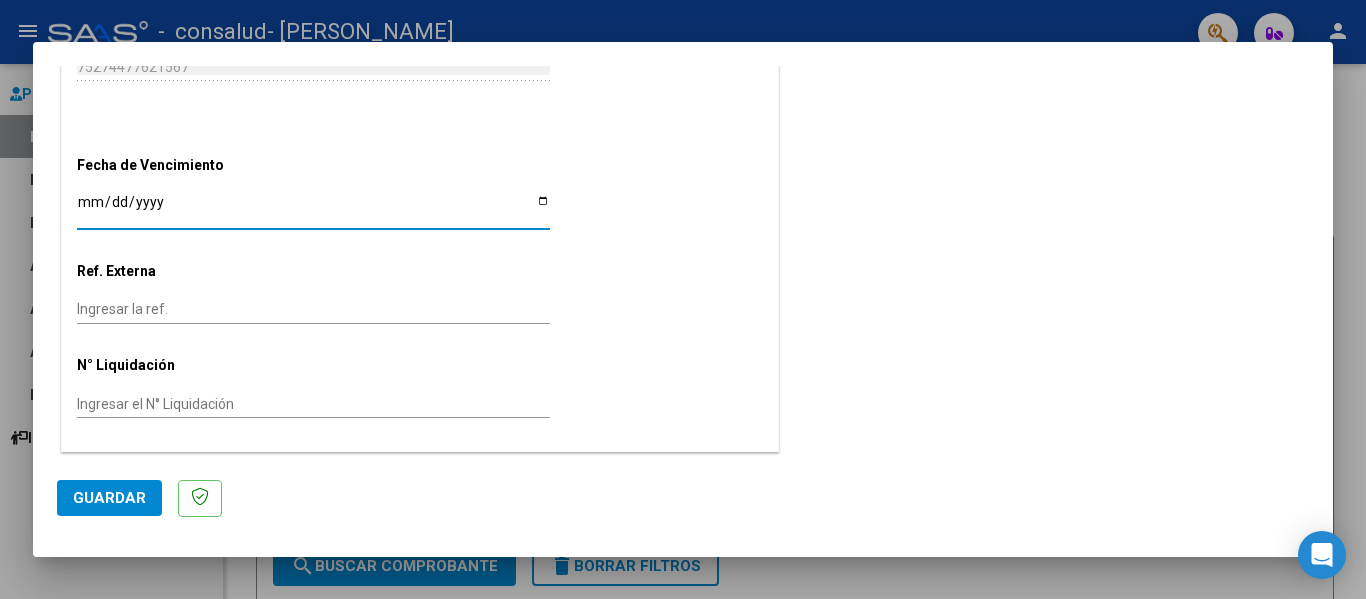 click on "Ingresar la ref." at bounding box center (313, 309) 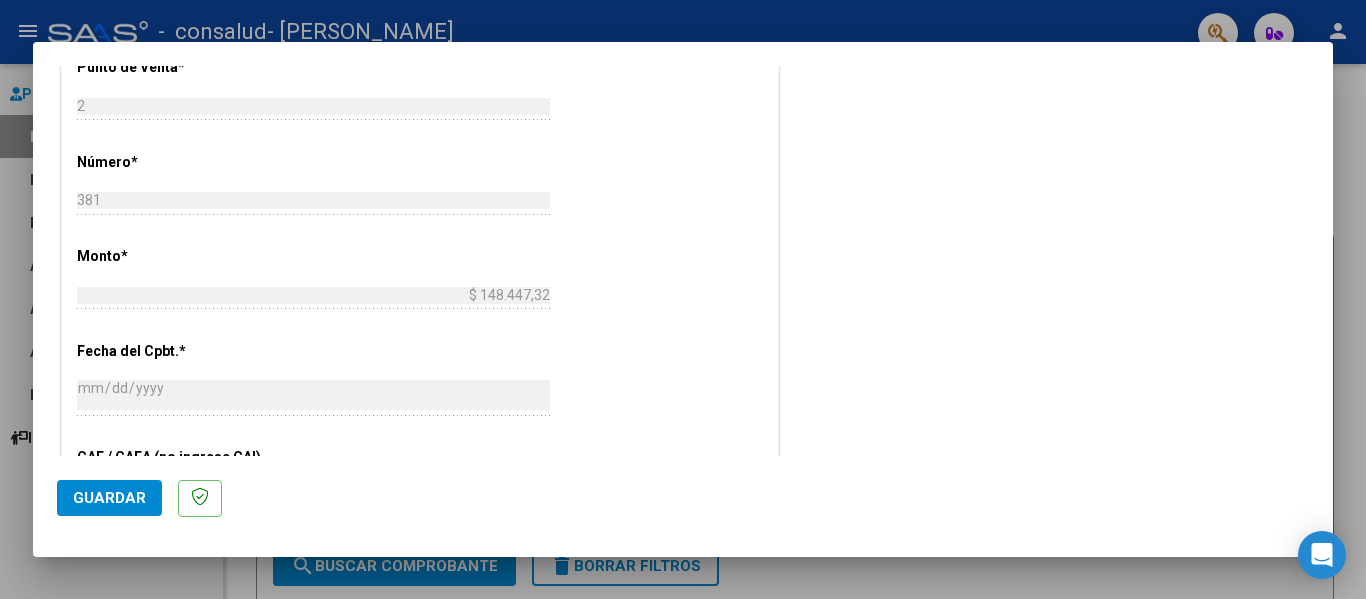 scroll, scrollTop: 833, scrollLeft: 0, axis: vertical 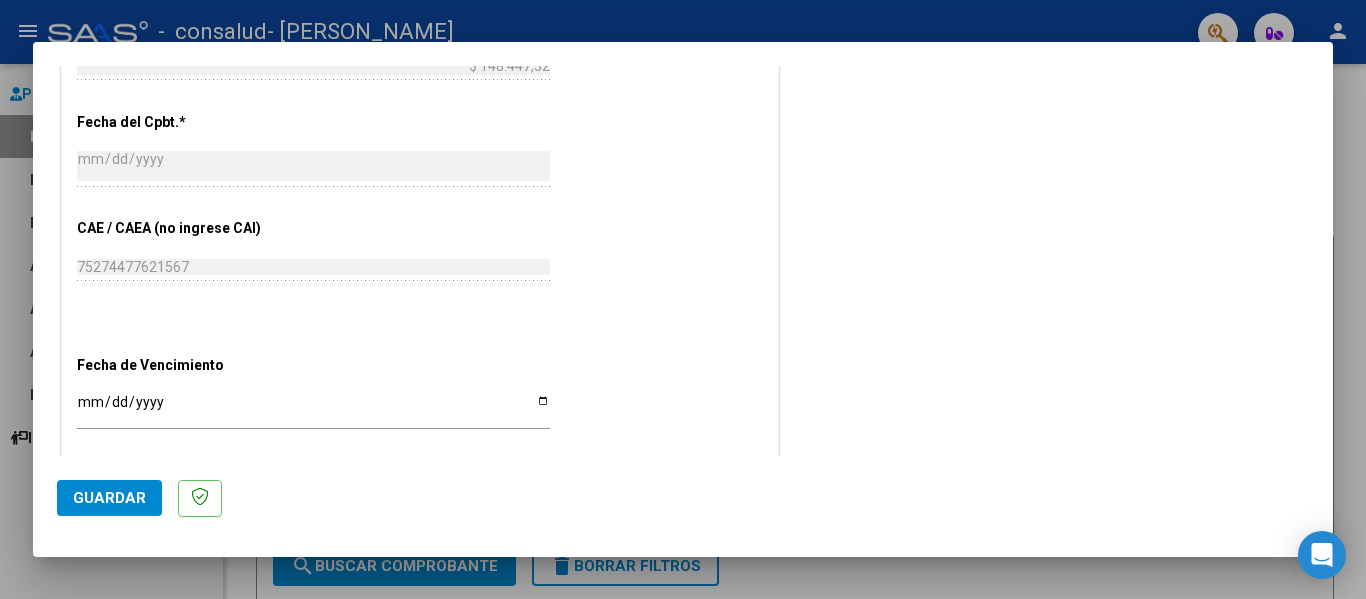 click on "Guardar" 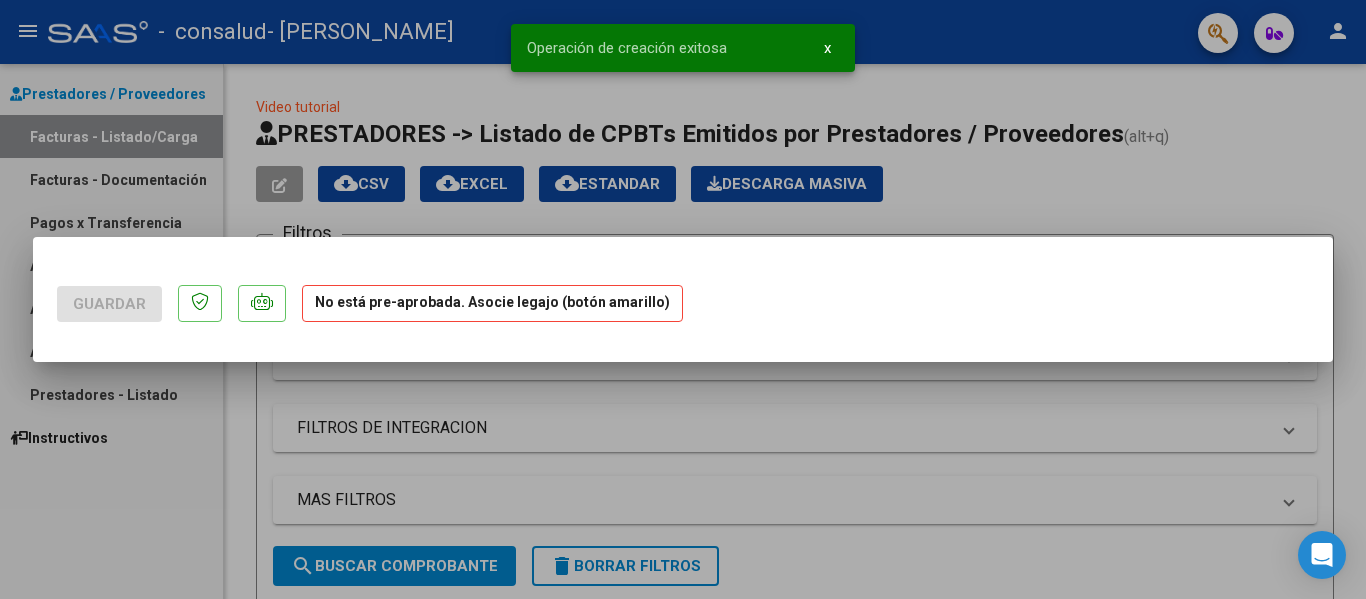 scroll, scrollTop: 0, scrollLeft: 0, axis: both 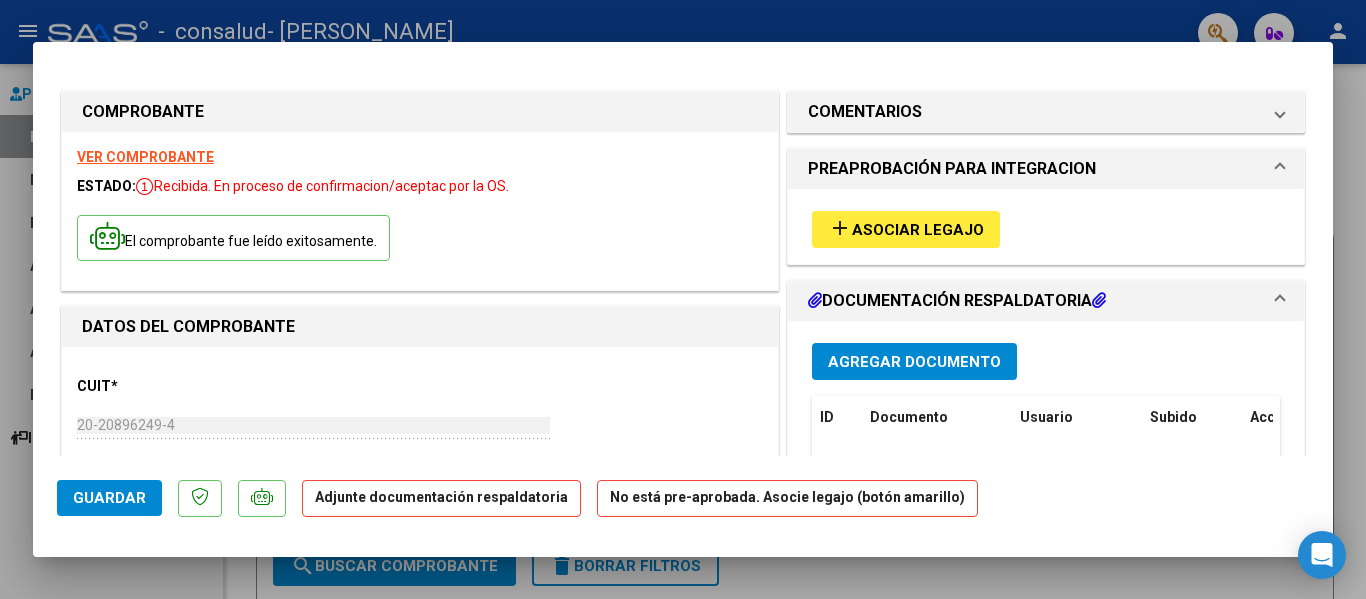 click on "Agregar Documento" at bounding box center (914, 362) 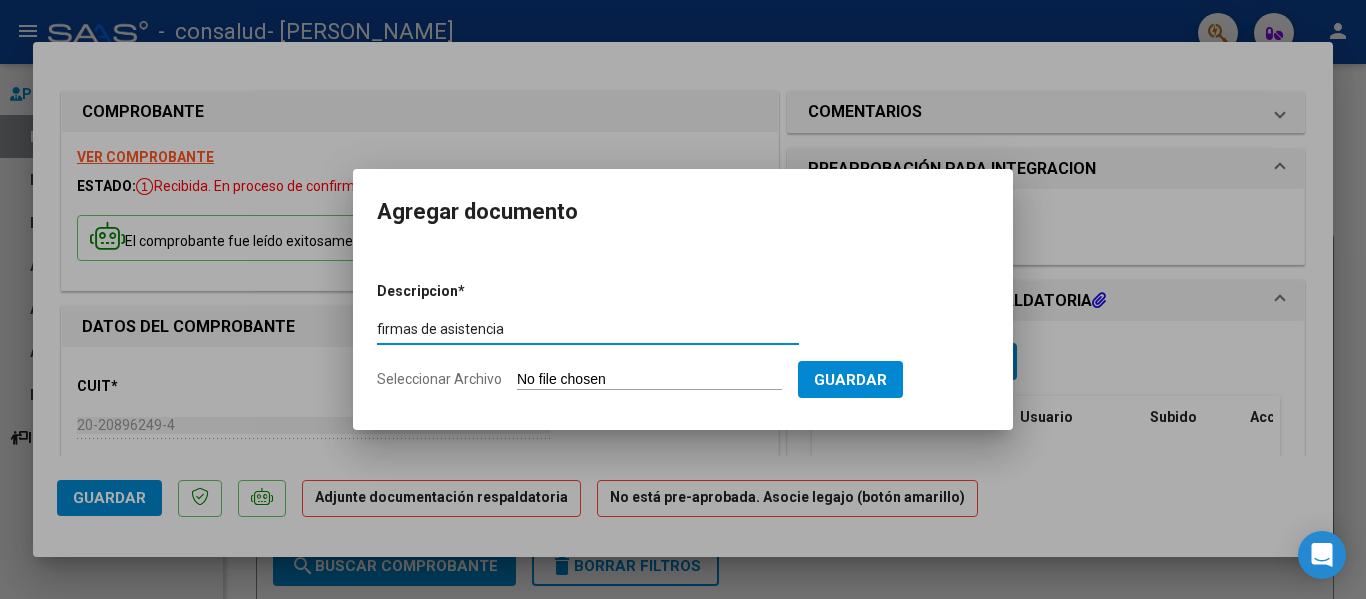 type on "firmas de asistencia" 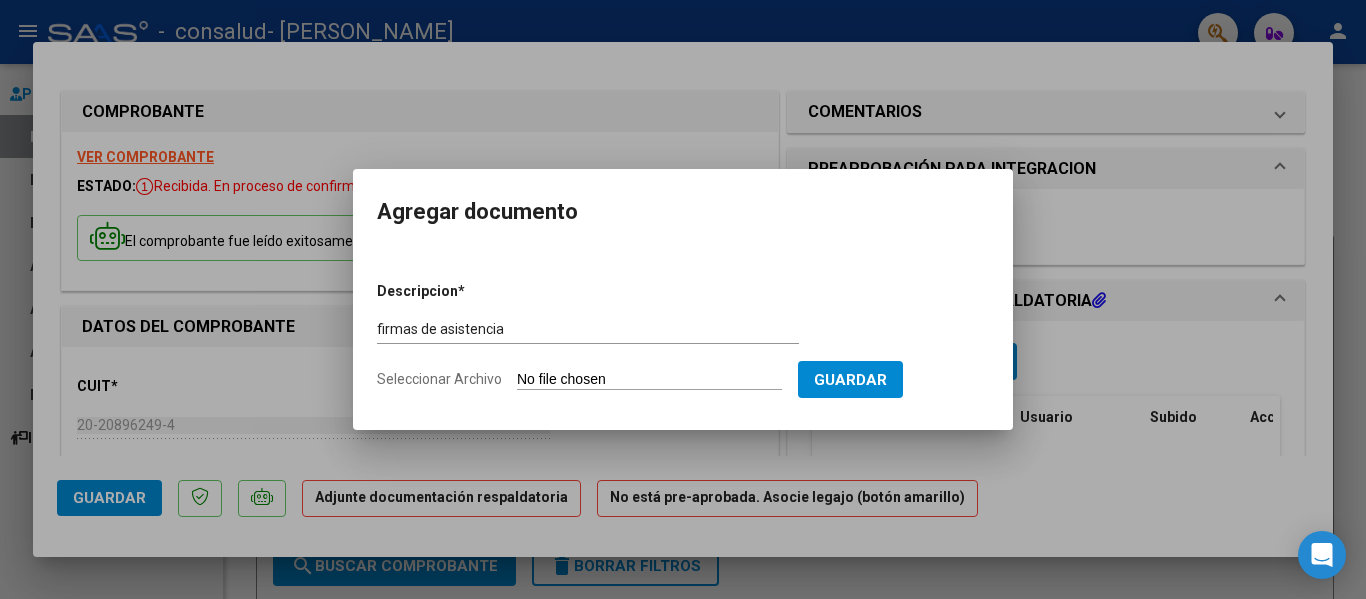 type on "C:\fakepath\[PERSON_NAME] FA 2-381 DOCUMENTACION.pdf" 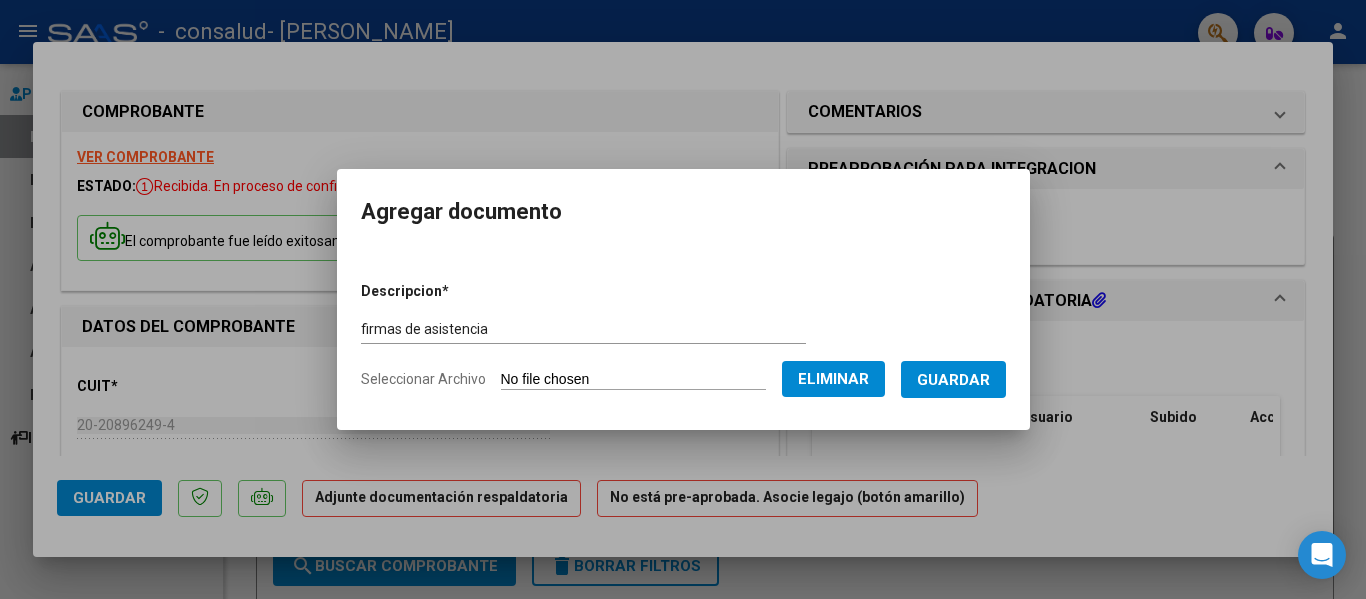 click on "Guardar" at bounding box center (953, 380) 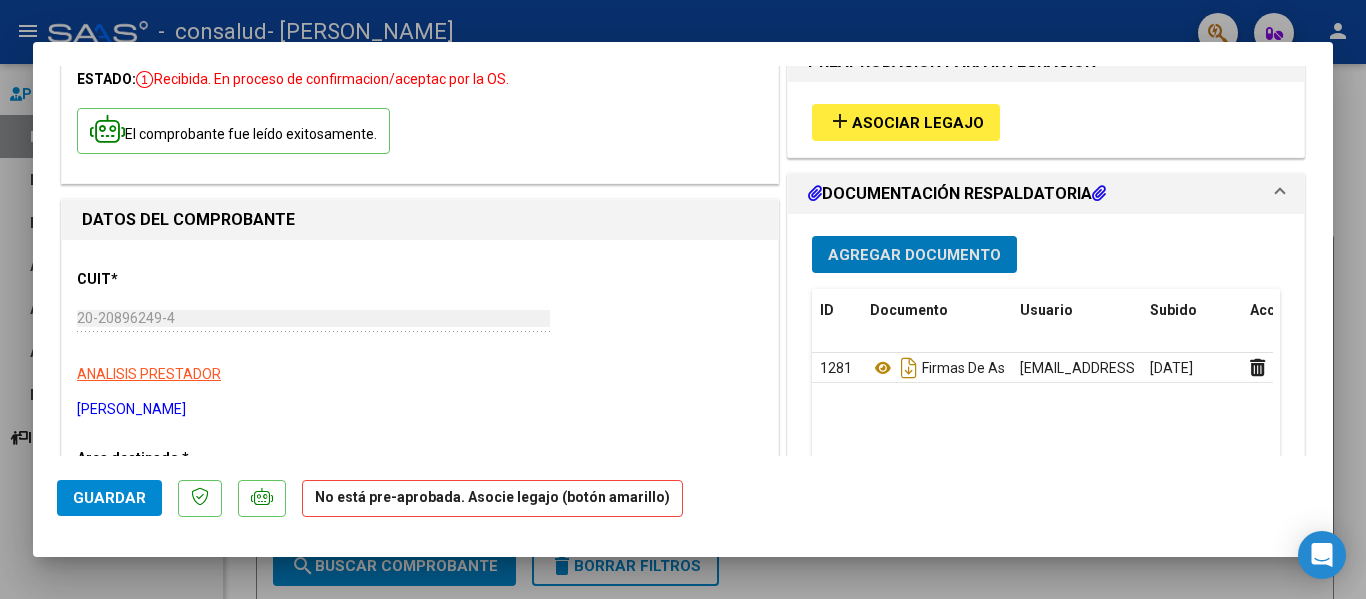 scroll, scrollTop: 0, scrollLeft: 0, axis: both 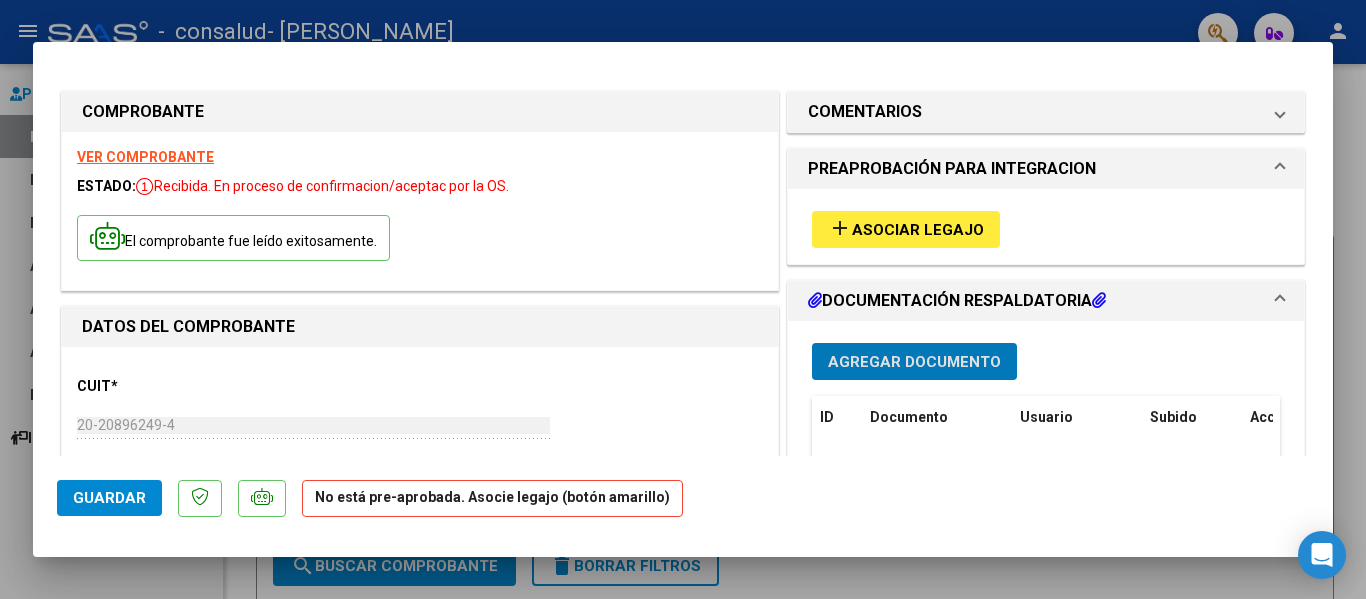 click on "Asociar Legajo" at bounding box center (918, 230) 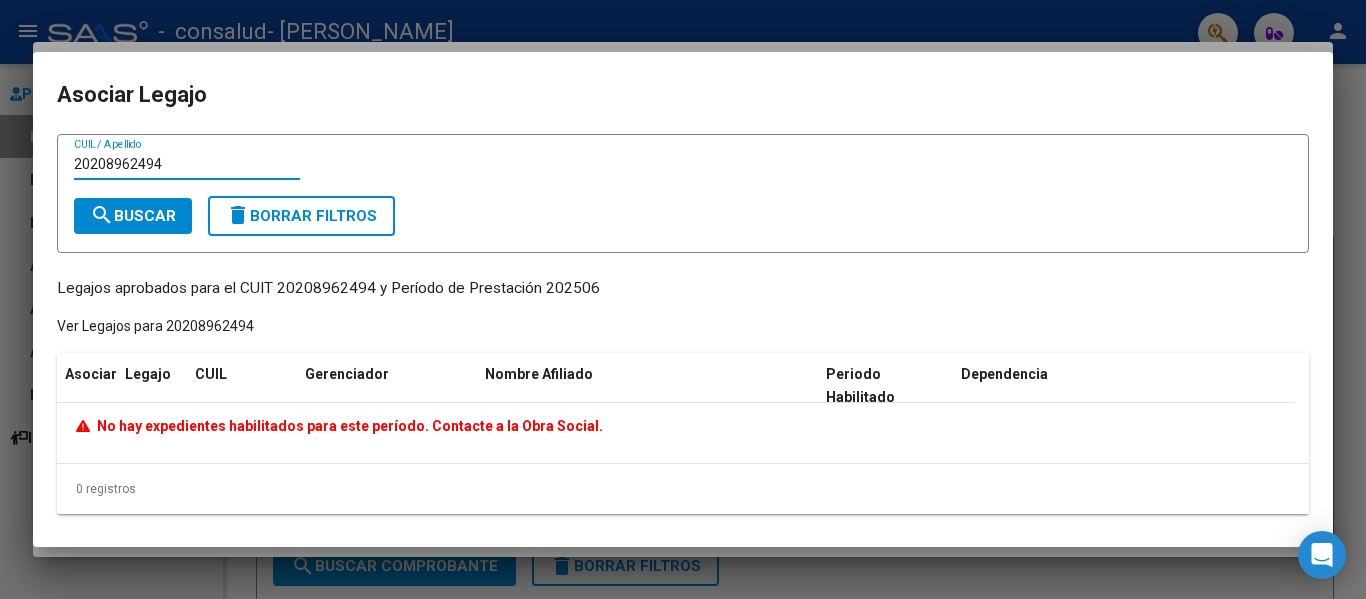 type on "20208962494" 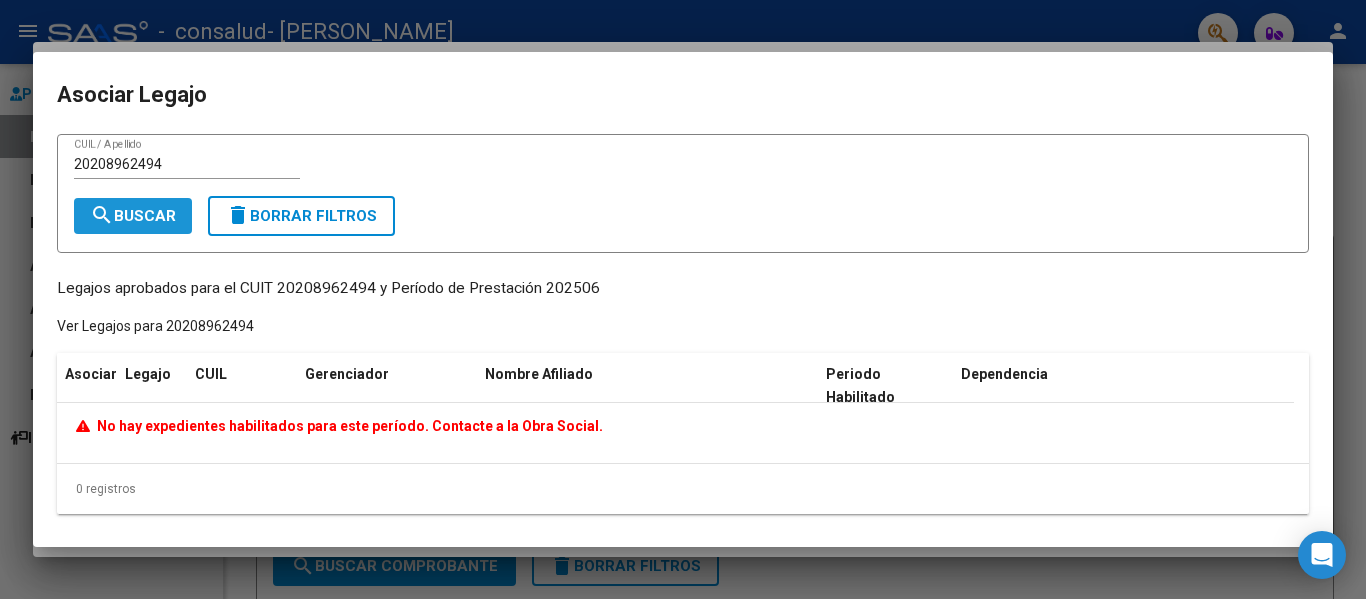 click on "search  Buscar" at bounding box center (133, 216) 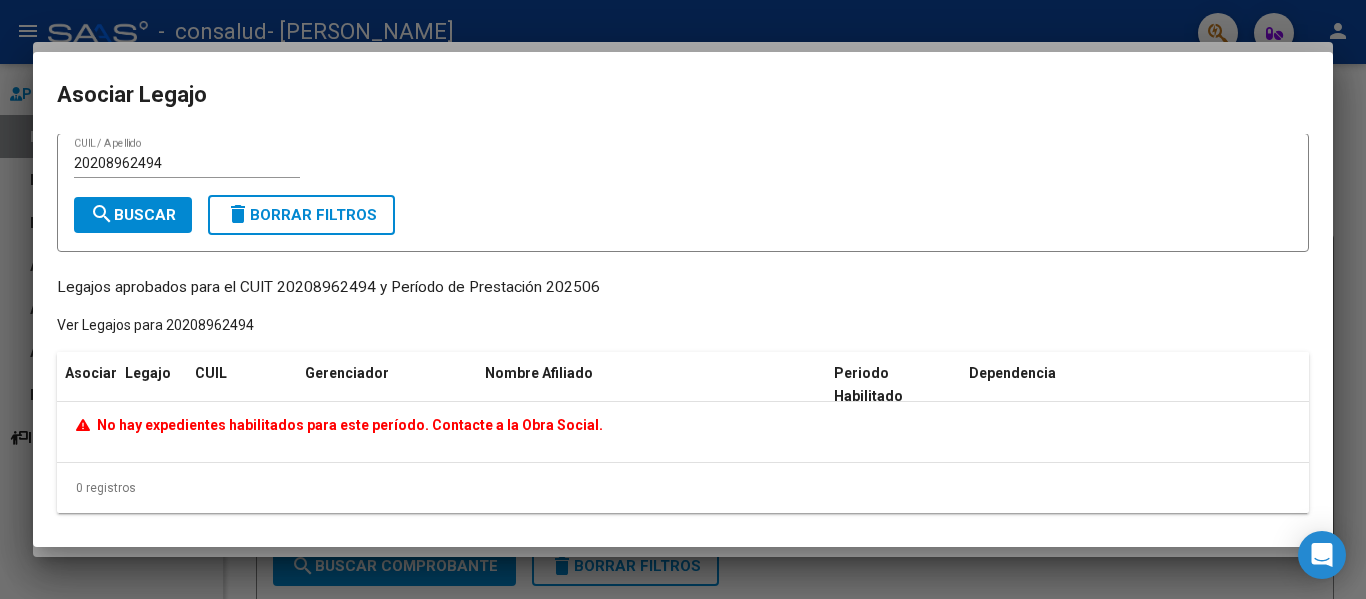 scroll, scrollTop: 7, scrollLeft: 0, axis: vertical 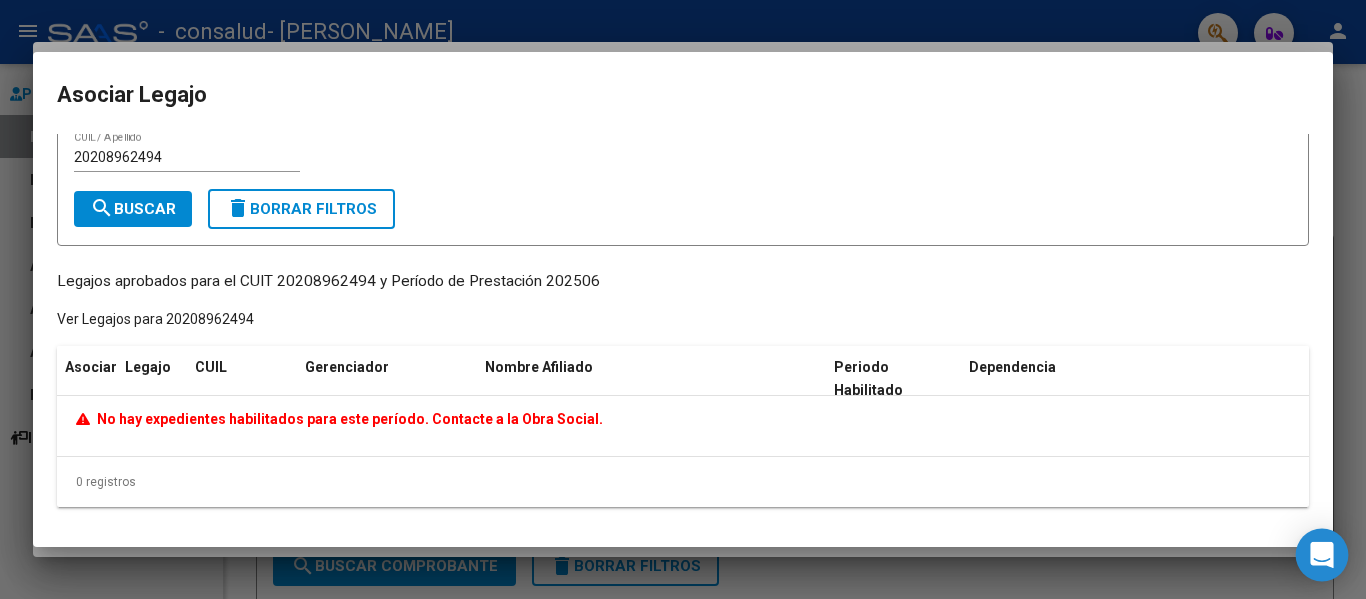 click 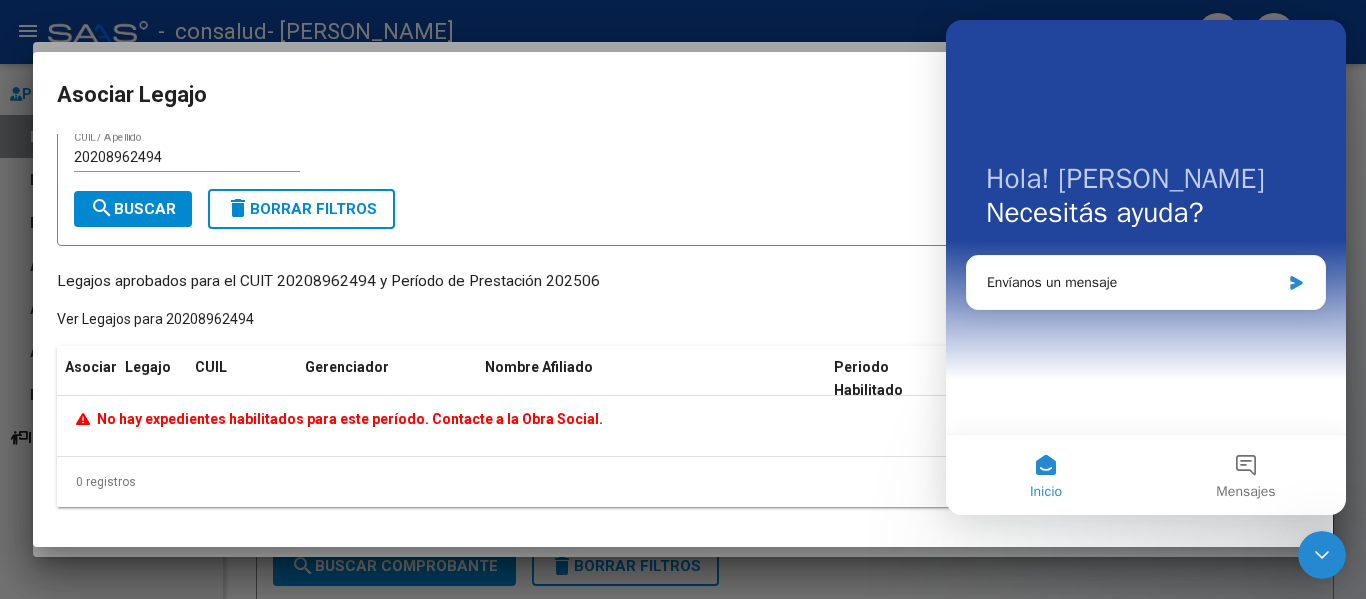 scroll, scrollTop: 0, scrollLeft: 0, axis: both 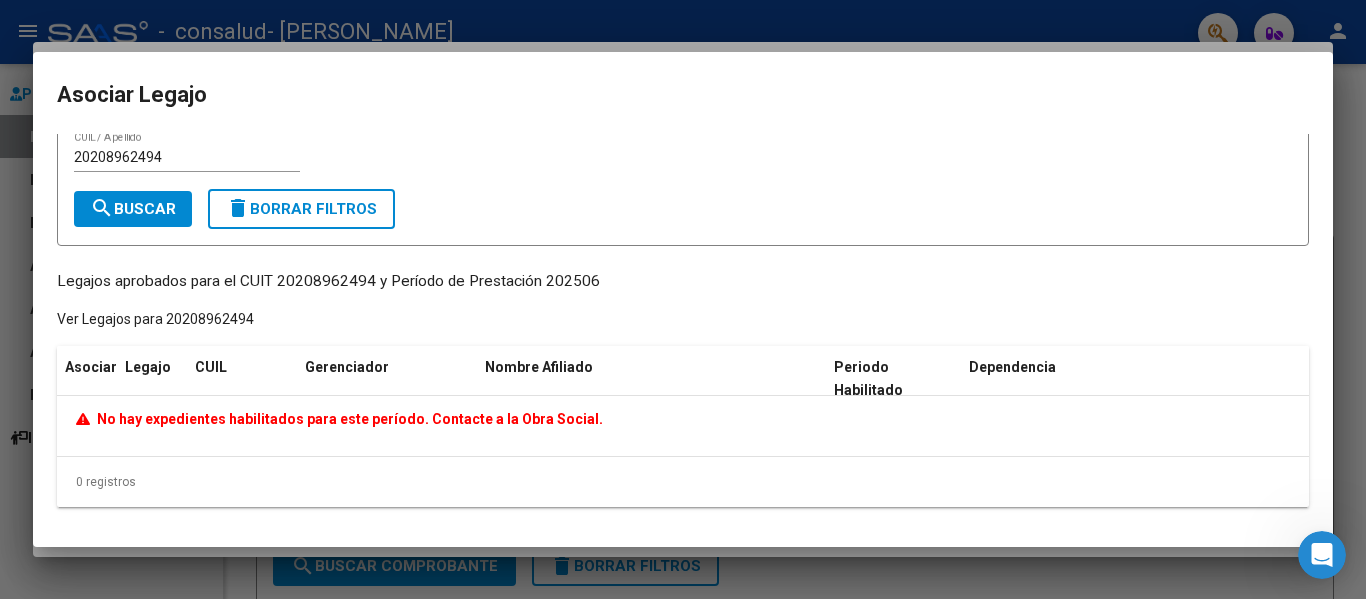 click on "delete  Borrar Filtros" at bounding box center [301, 209] 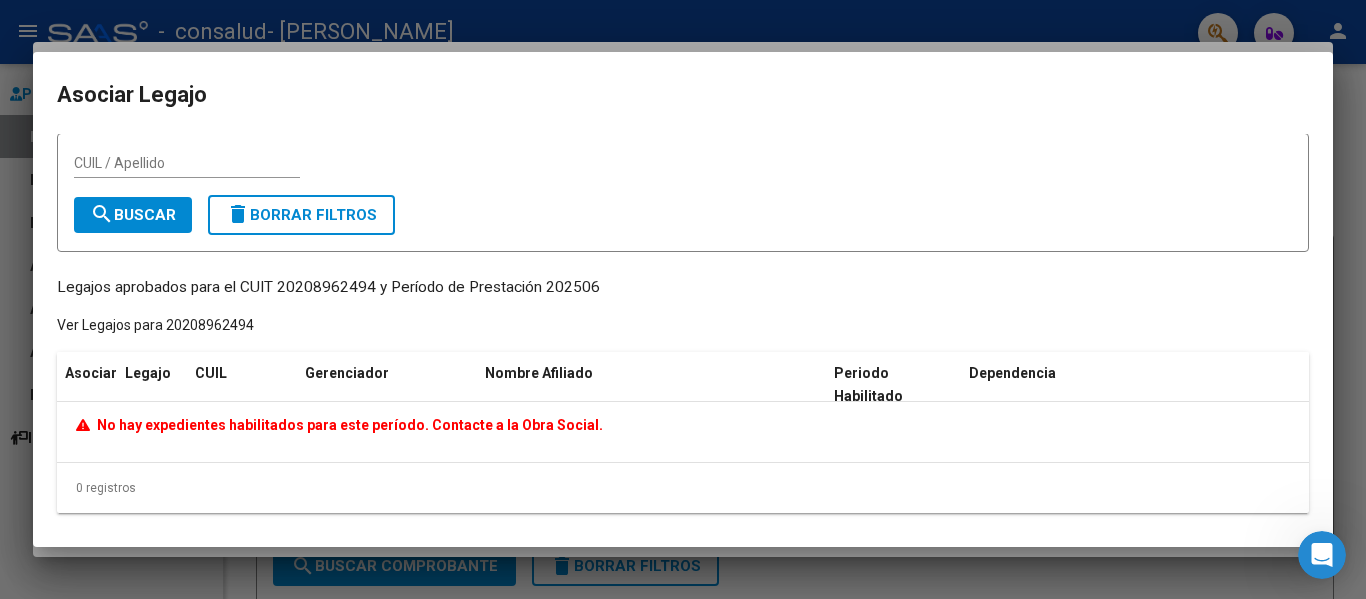 scroll, scrollTop: 0, scrollLeft: 0, axis: both 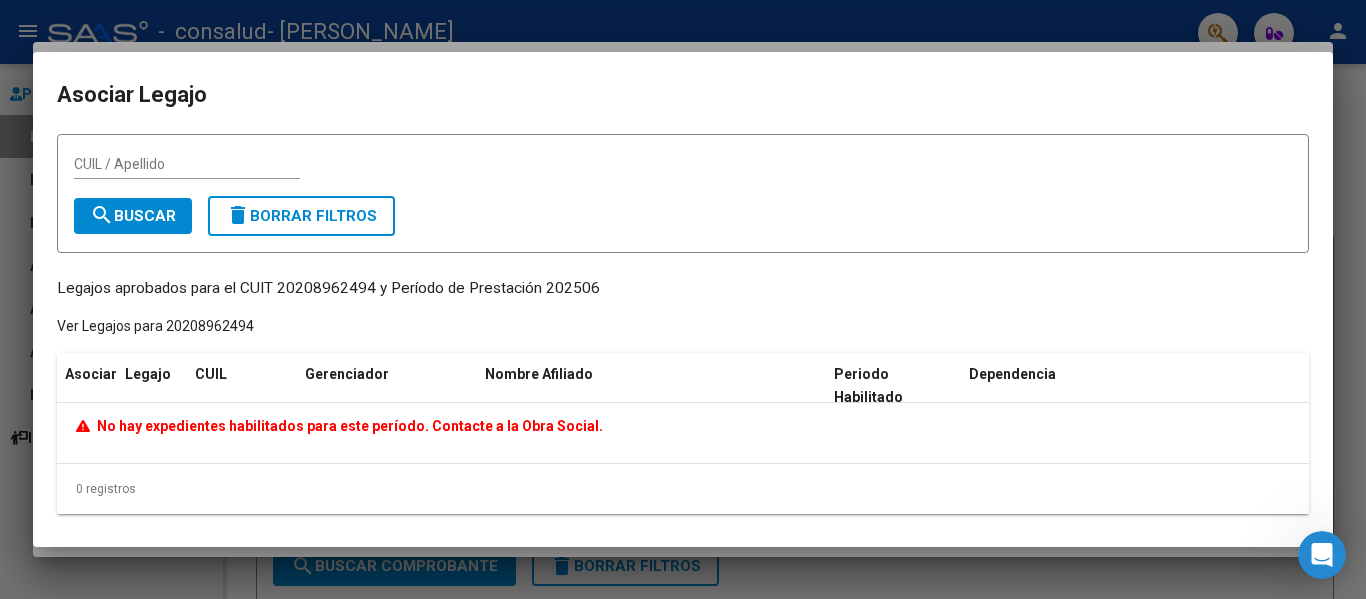 click at bounding box center [683, 299] 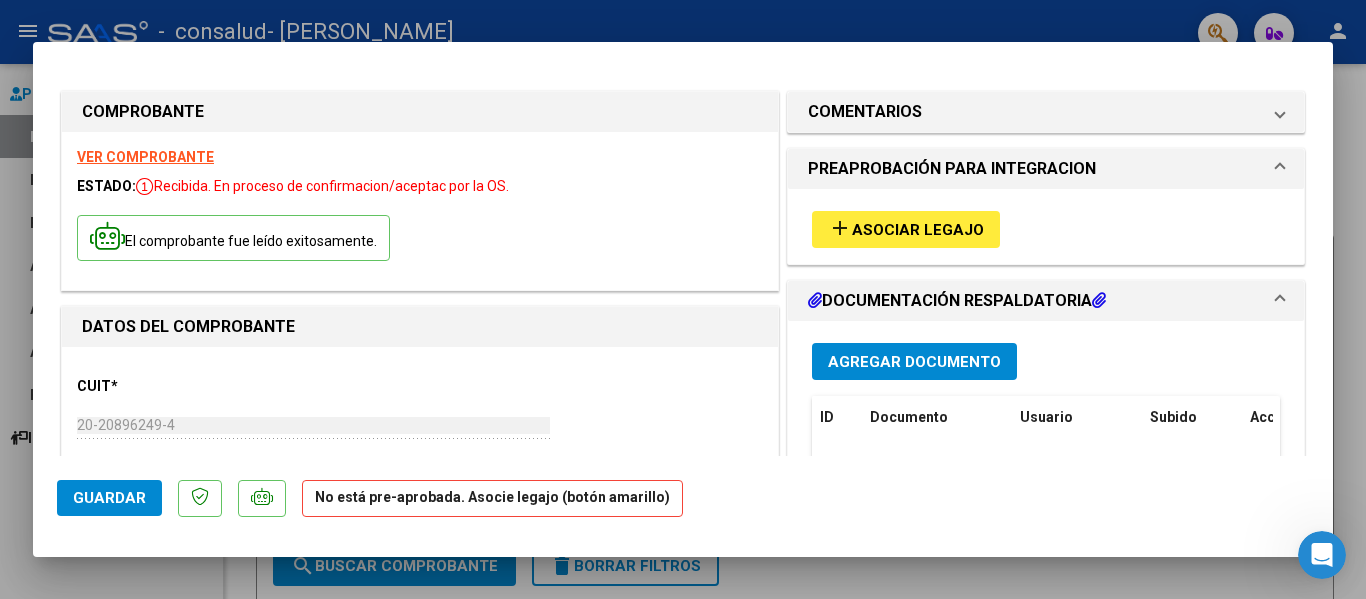 drag, startPoint x: 320, startPoint y: 491, endPoint x: 660, endPoint y: 512, distance: 340.64792 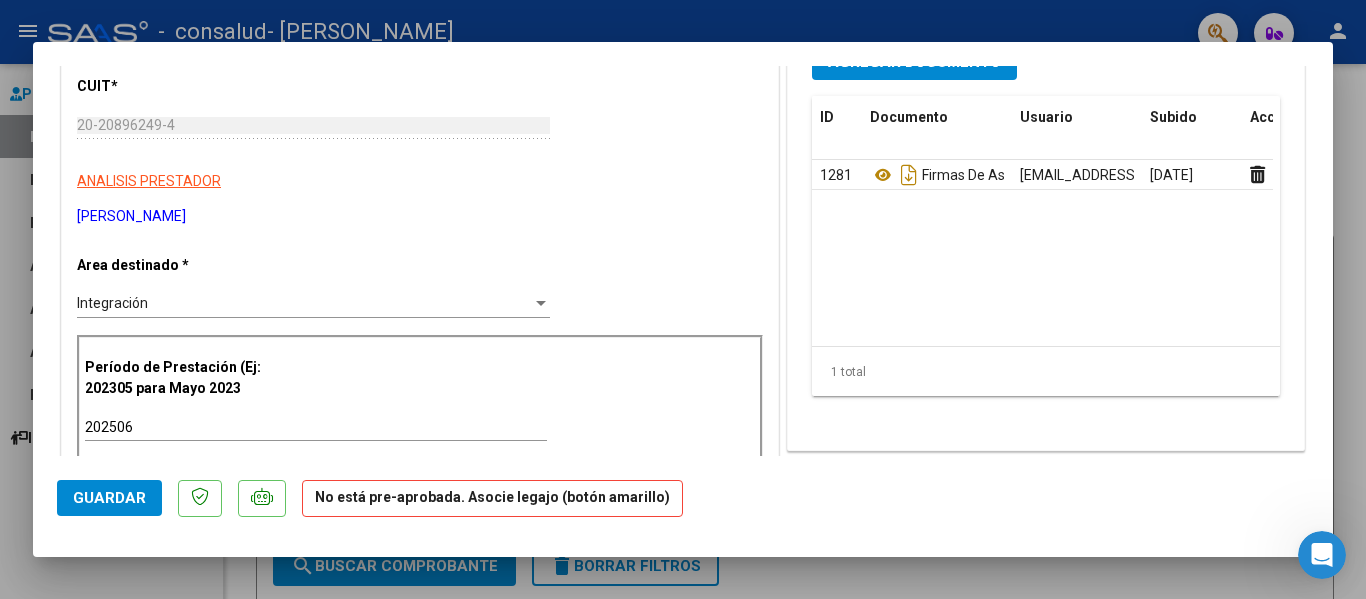 scroll, scrollTop: 400, scrollLeft: 0, axis: vertical 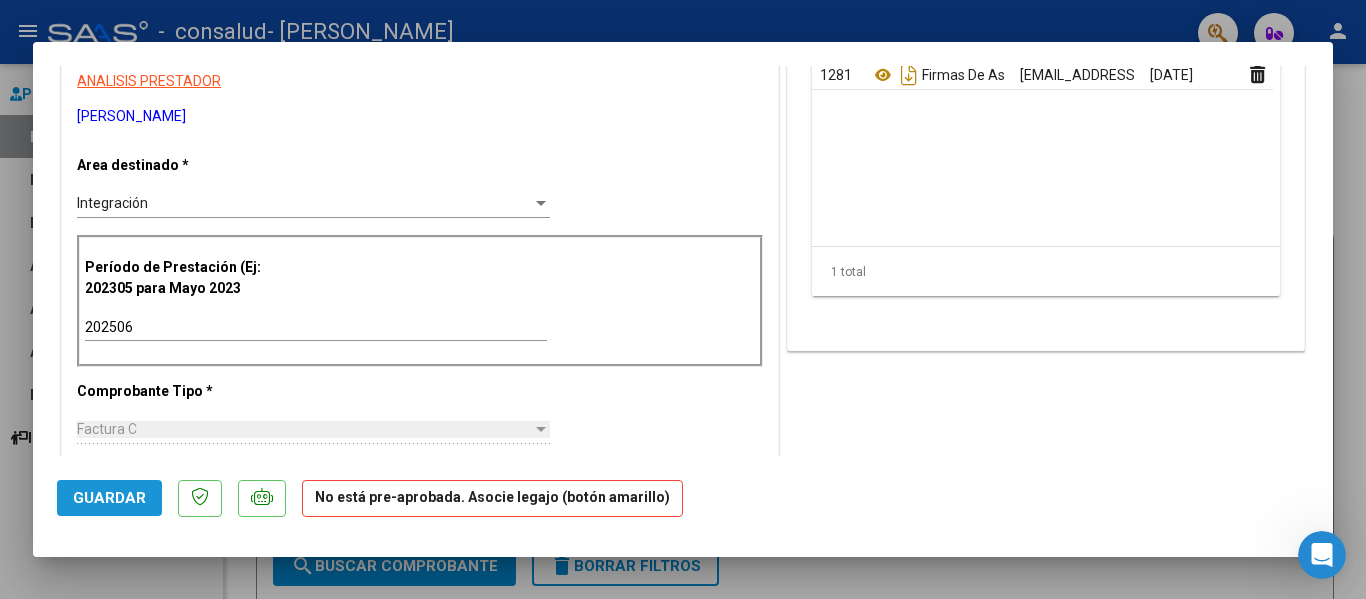click on "Guardar" 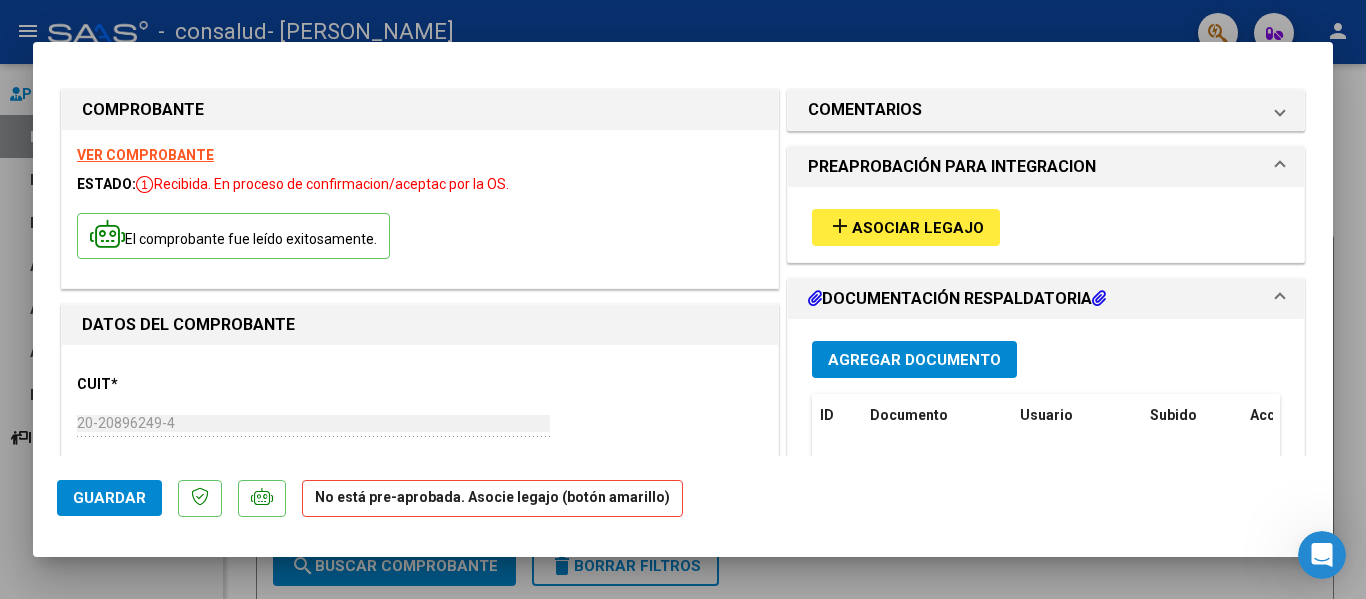 scroll, scrollTop: 0, scrollLeft: 0, axis: both 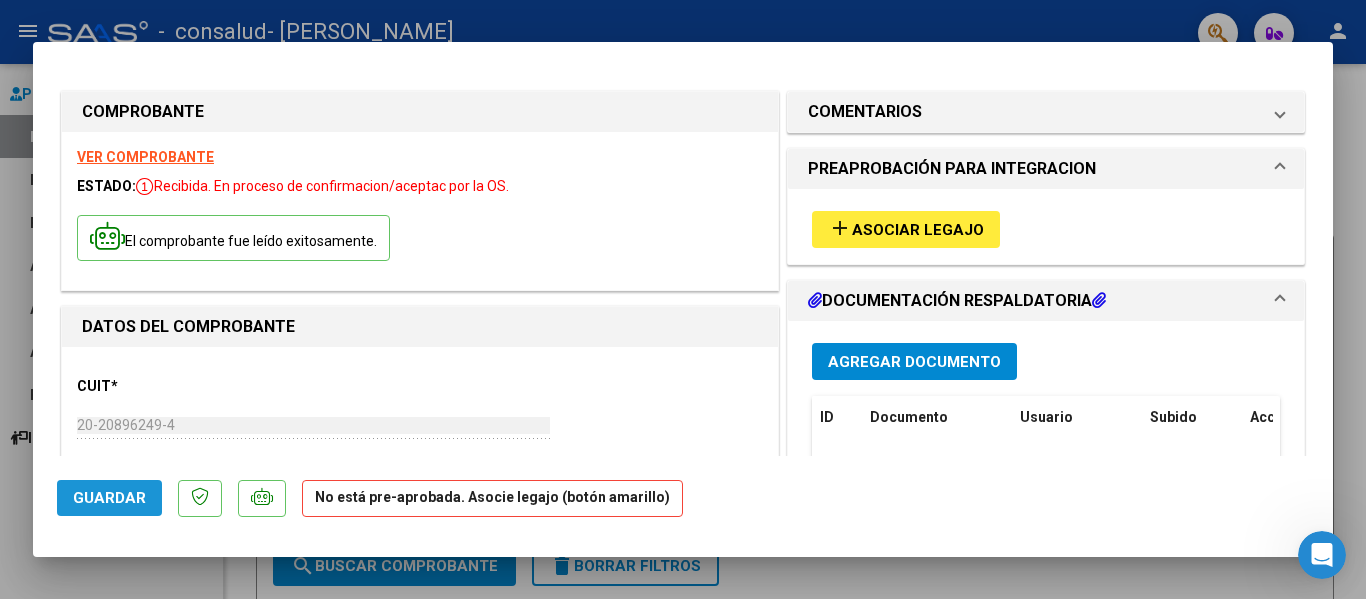 click on "Guardar" 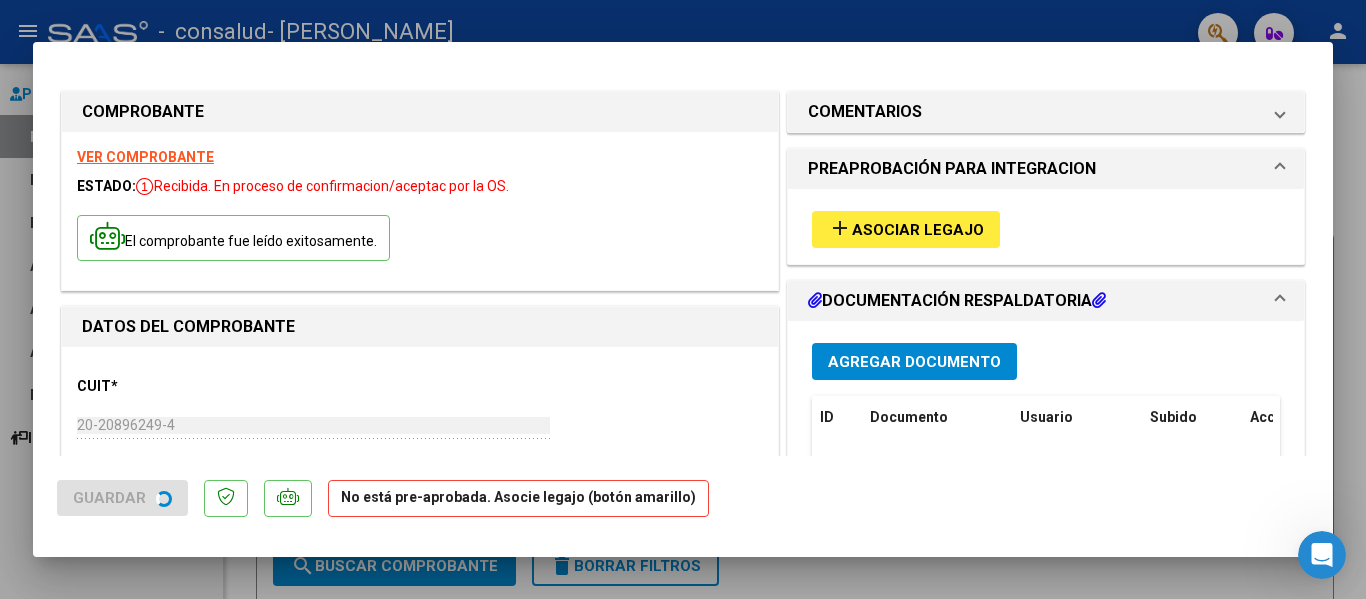 click on "ESTADO:   Recibida. En proceso de confirmacion/aceptac por la OS." at bounding box center (420, 186) 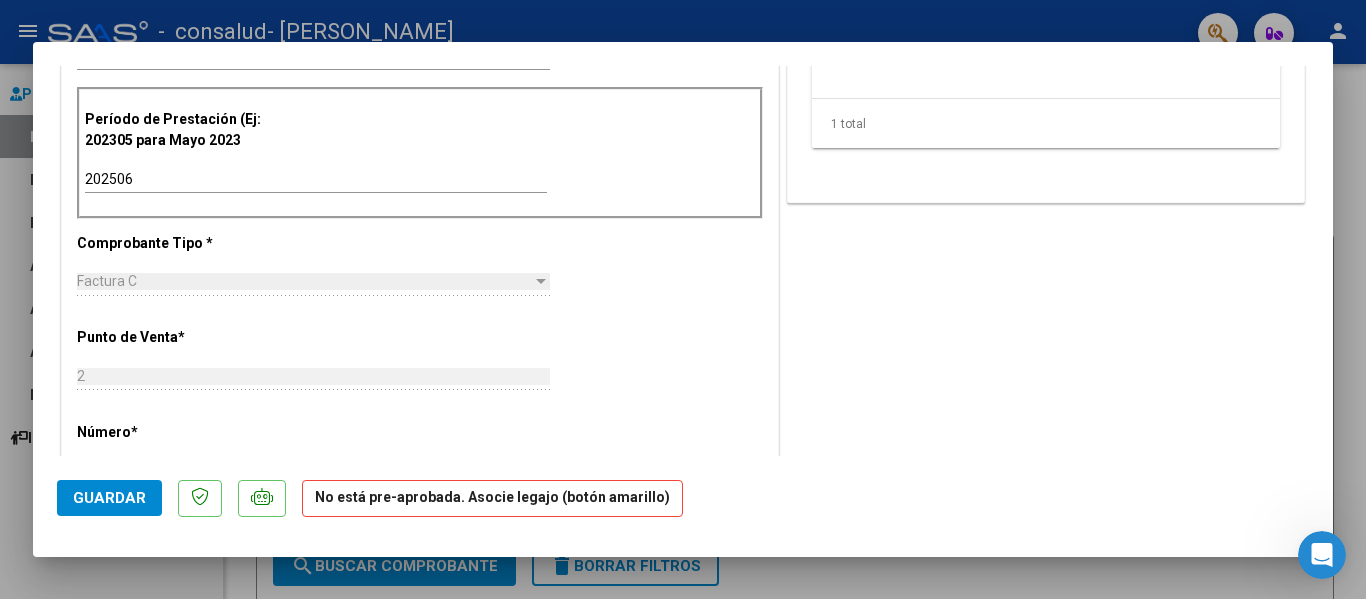 scroll, scrollTop: 547, scrollLeft: 0, axis: vertical 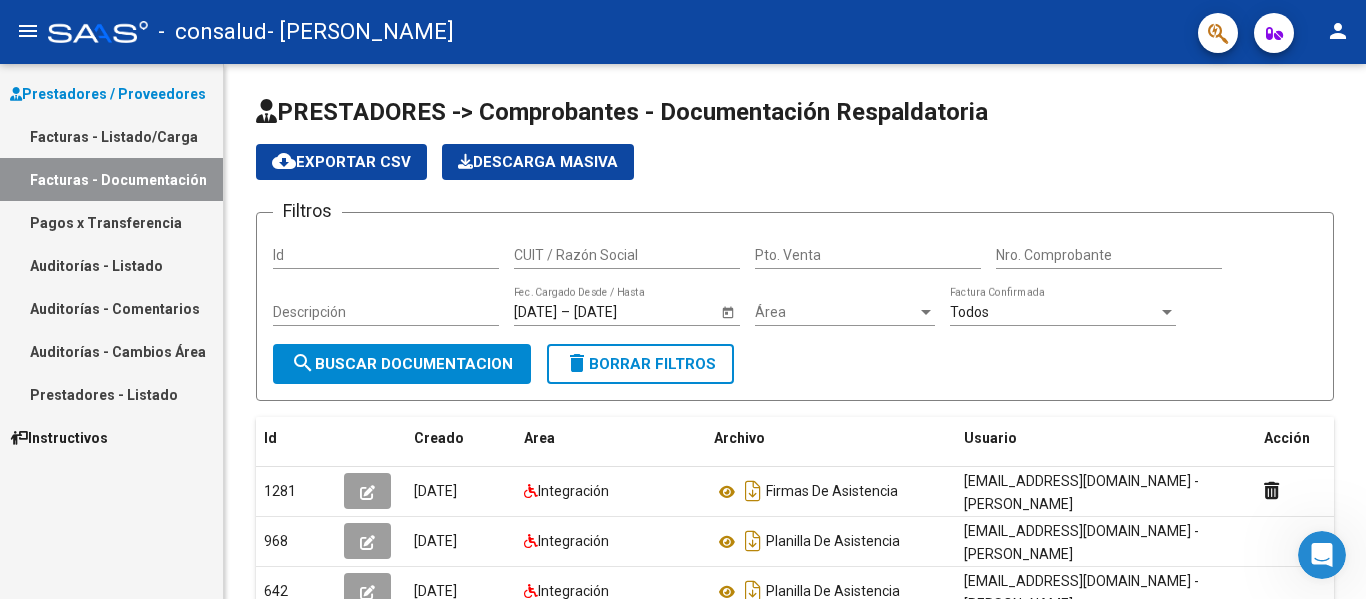 click on "Prestadores / Proveedores" at bounding box center [108, 94] 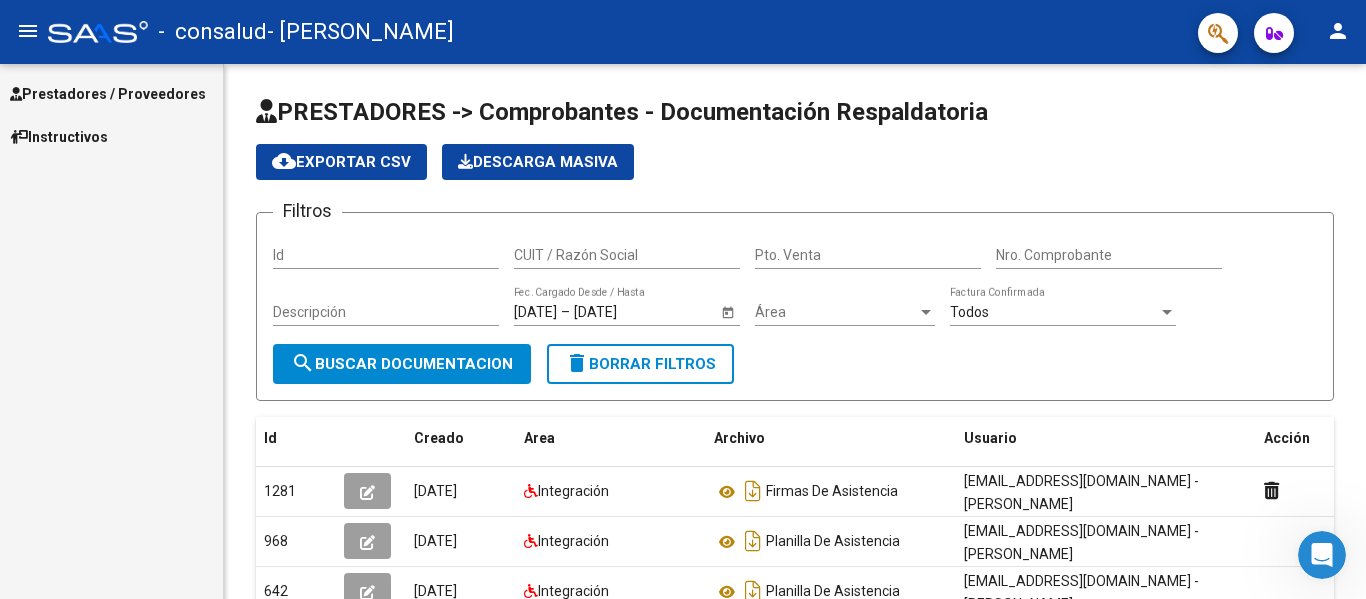 click on "Prestadores / Proveedores" at bounding box center [108, 94] 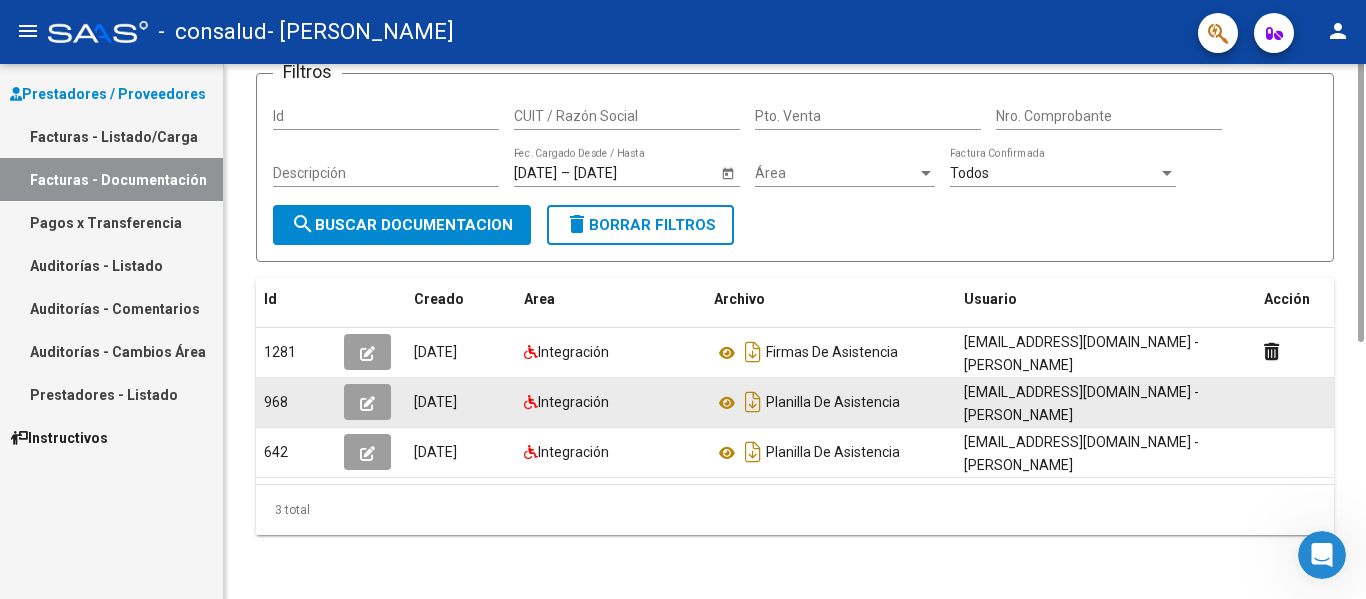 scroll, scrollTop: 0, scrollLeft: 0, axis: both 